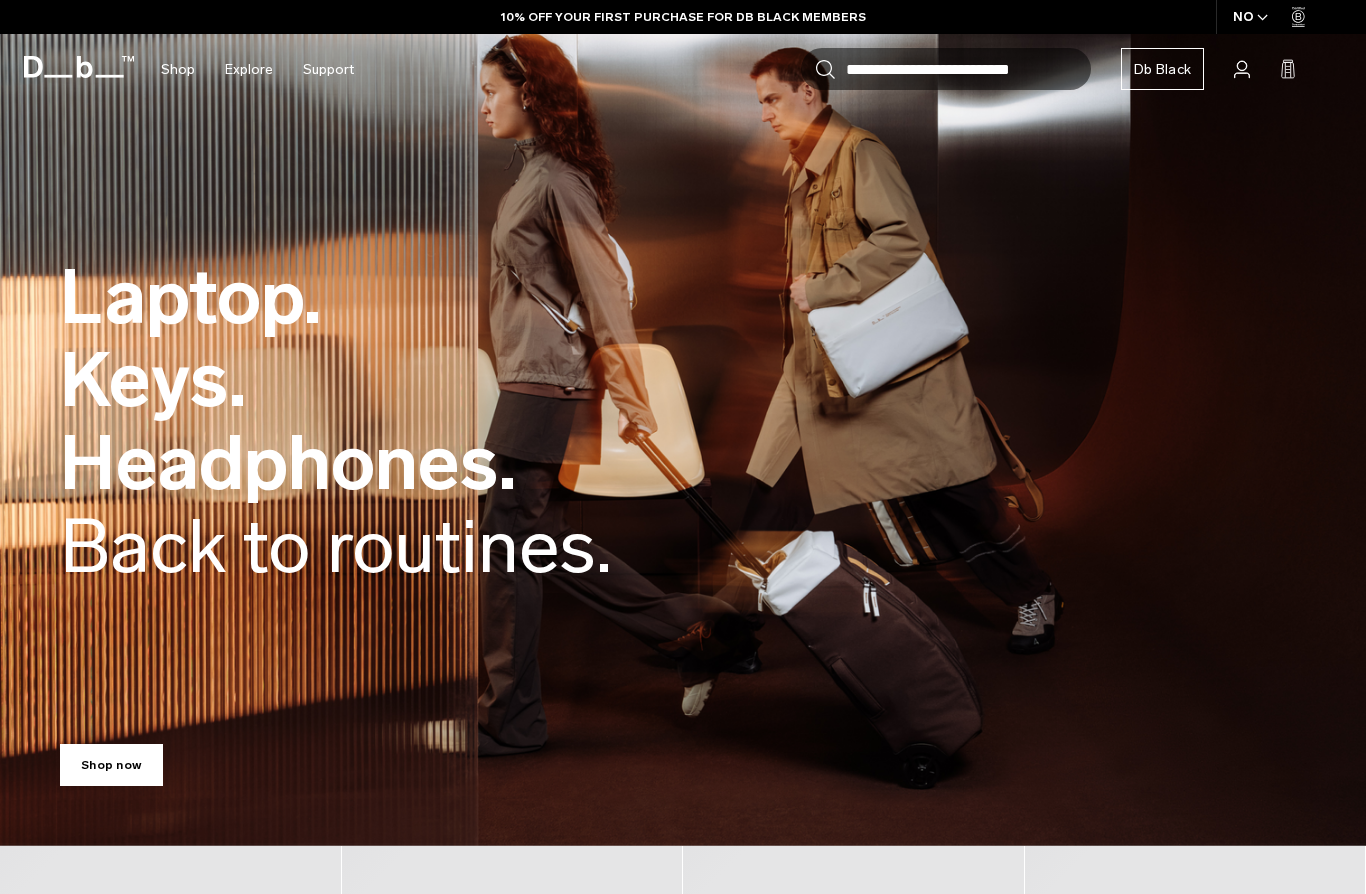 scroll, scrollTop: 0, scrollLeft: 0, axis: both 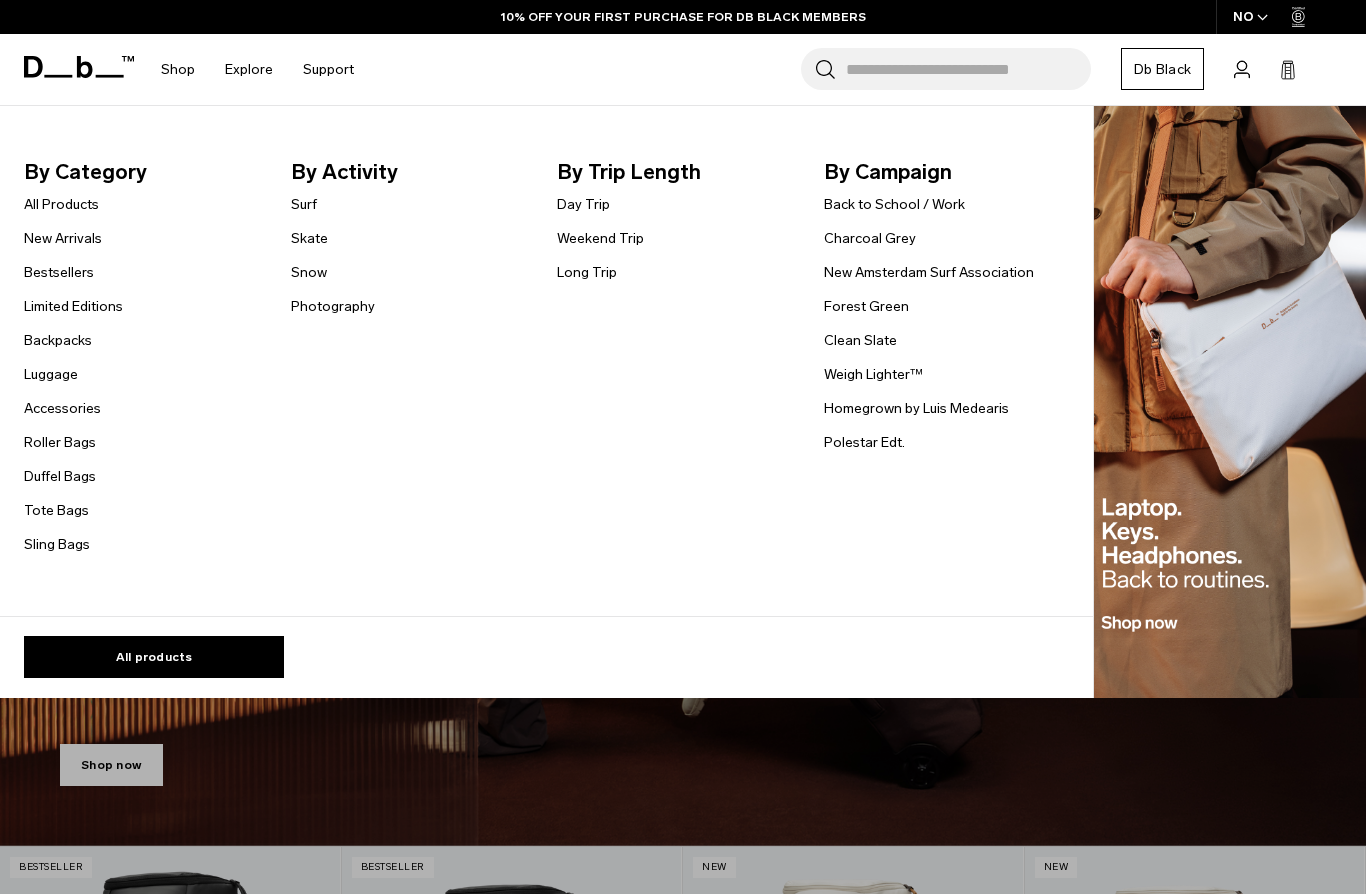 click on "Photography" at bounding box center [333, 306] 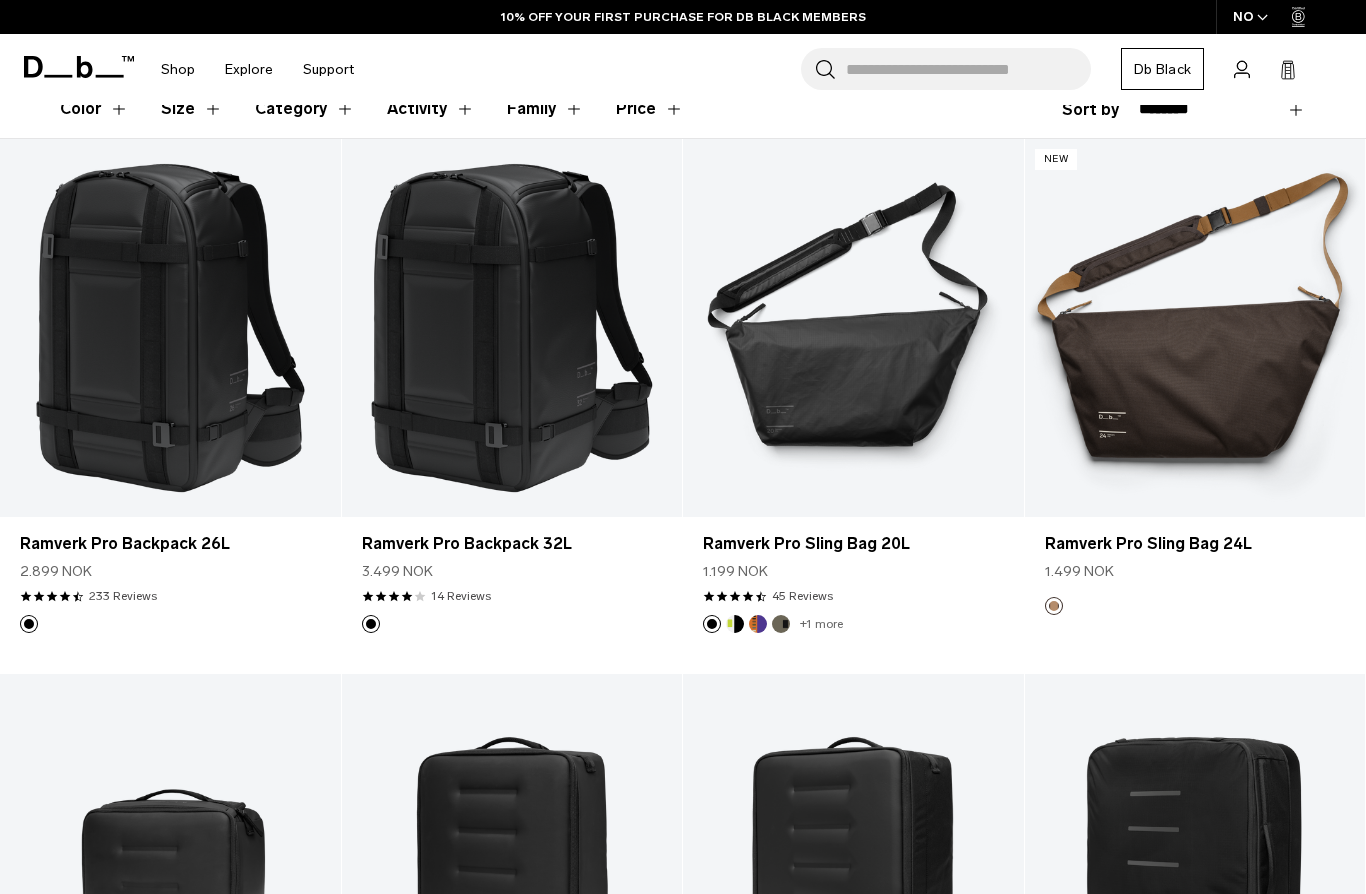 scroll, scrollTop: 344, scrollLeft: 0, axis: vertical 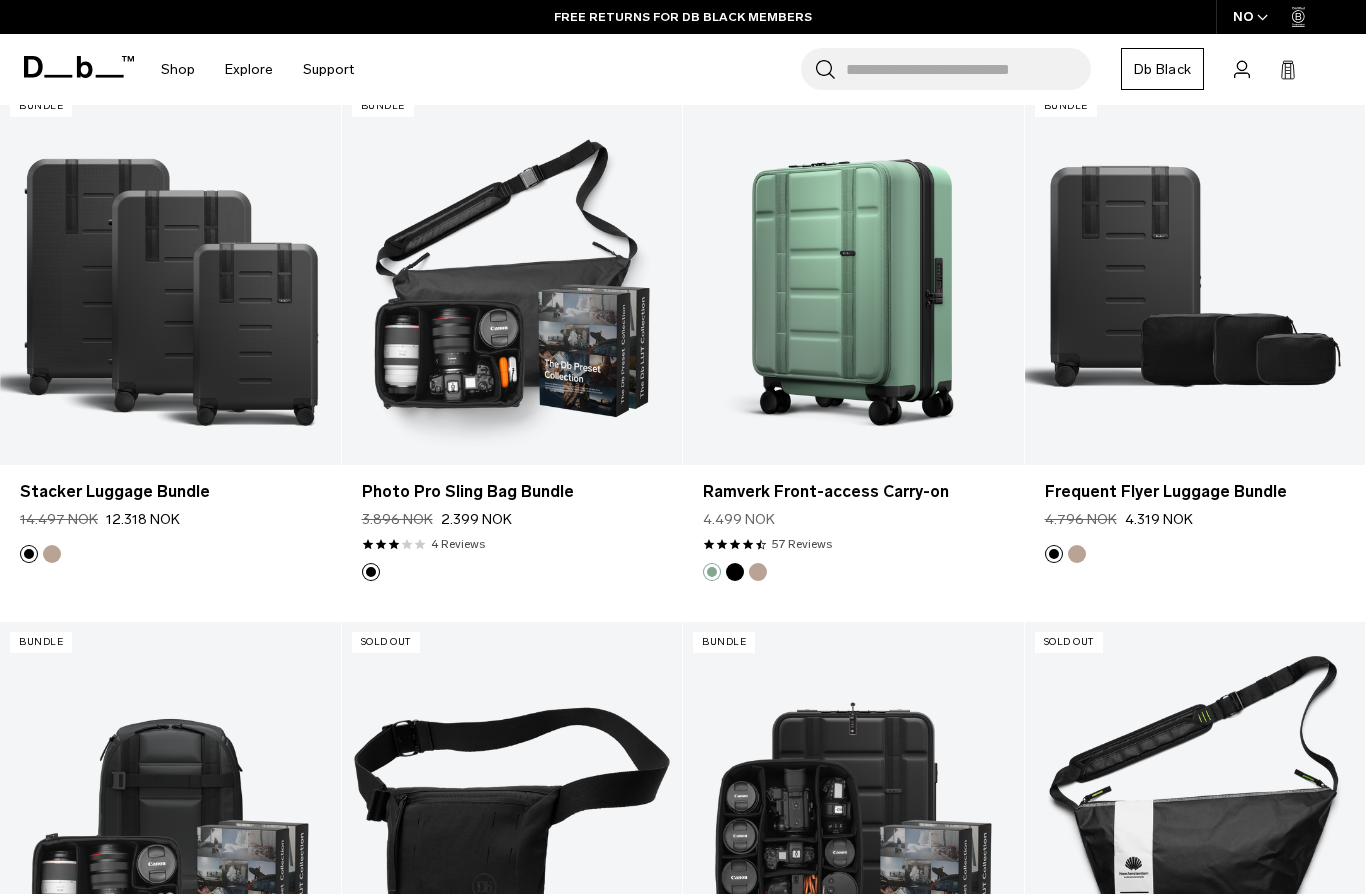 click on "Photo Pro Sling Bag Bundle" at bounding box center (512, 492) 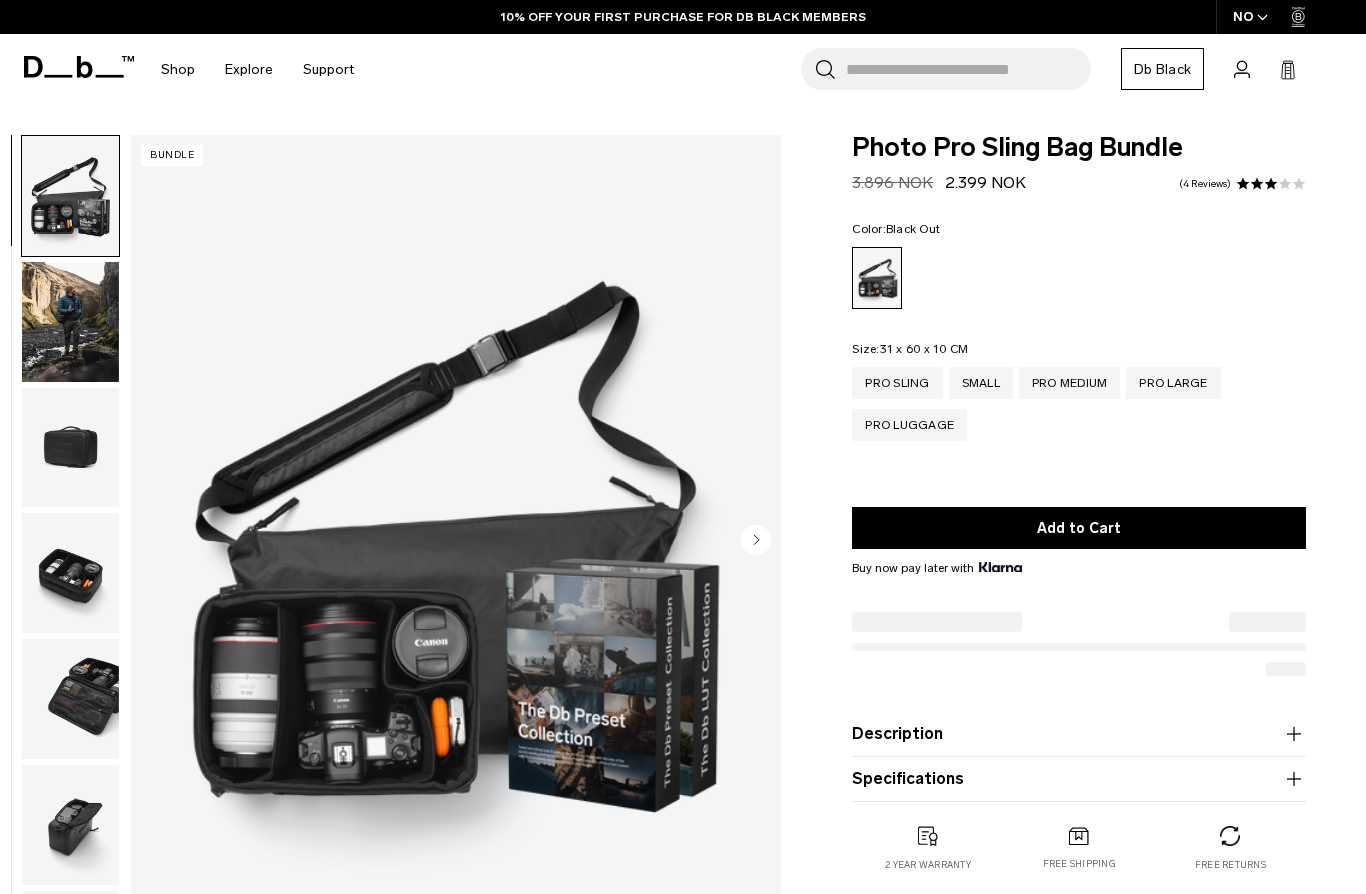 scroll, scrollTop: 0, scrollLeft: 0, axis: both 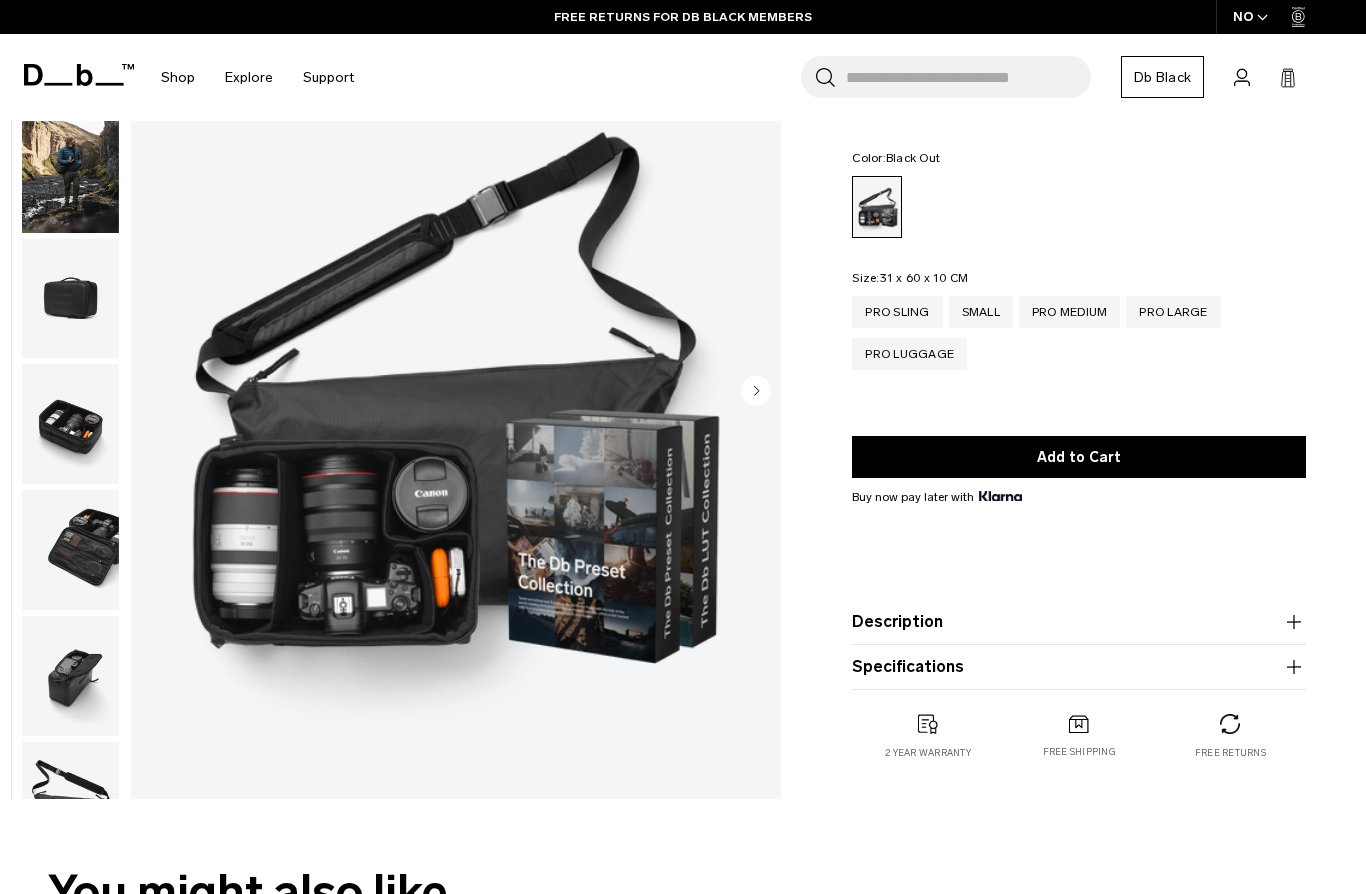 click at bounding box center (70, 299) 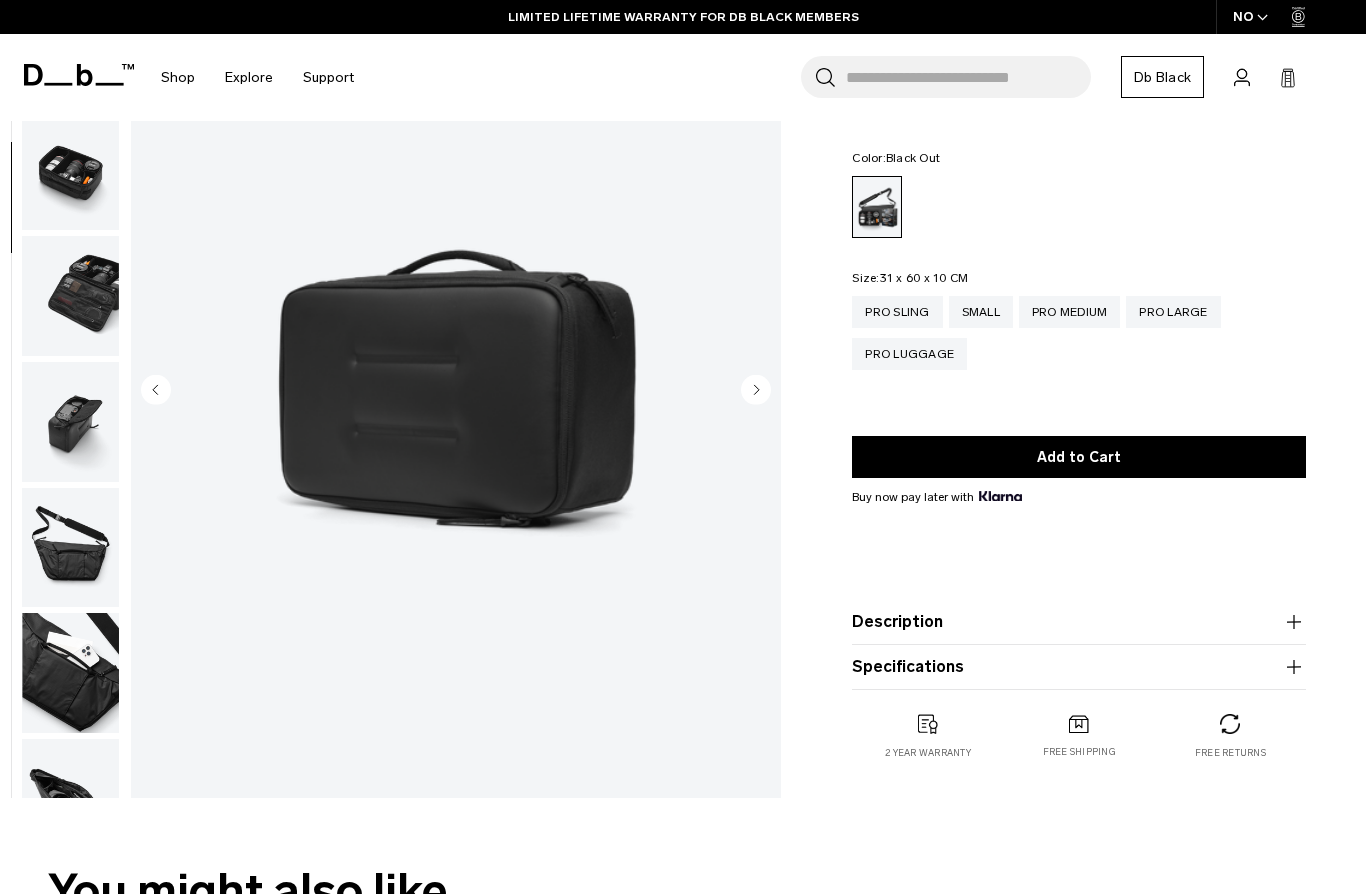 click at bounding box center (70, 296) 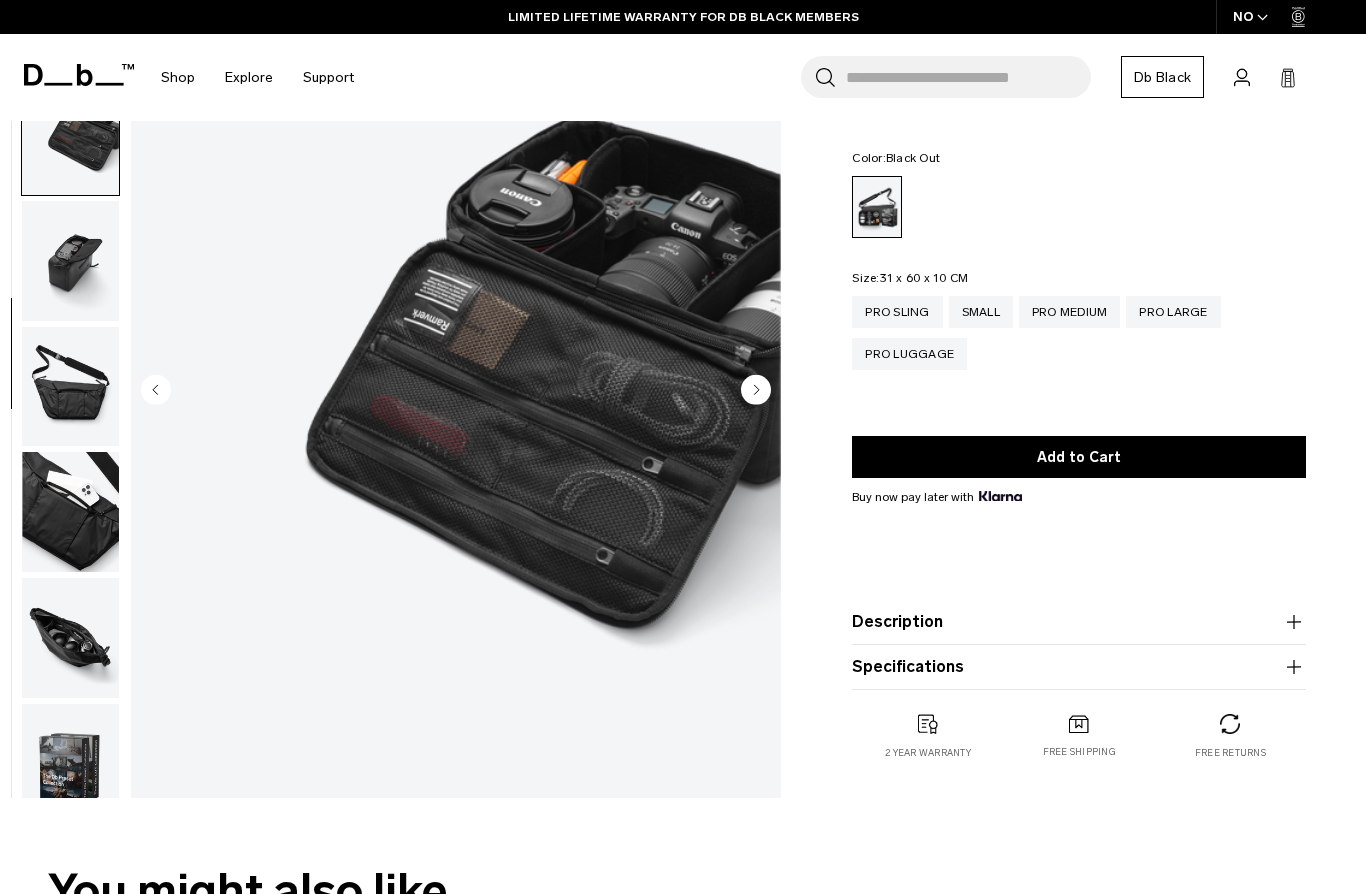 scroll, scrollTop: 453, scrollLeft: 0, axis: vertical 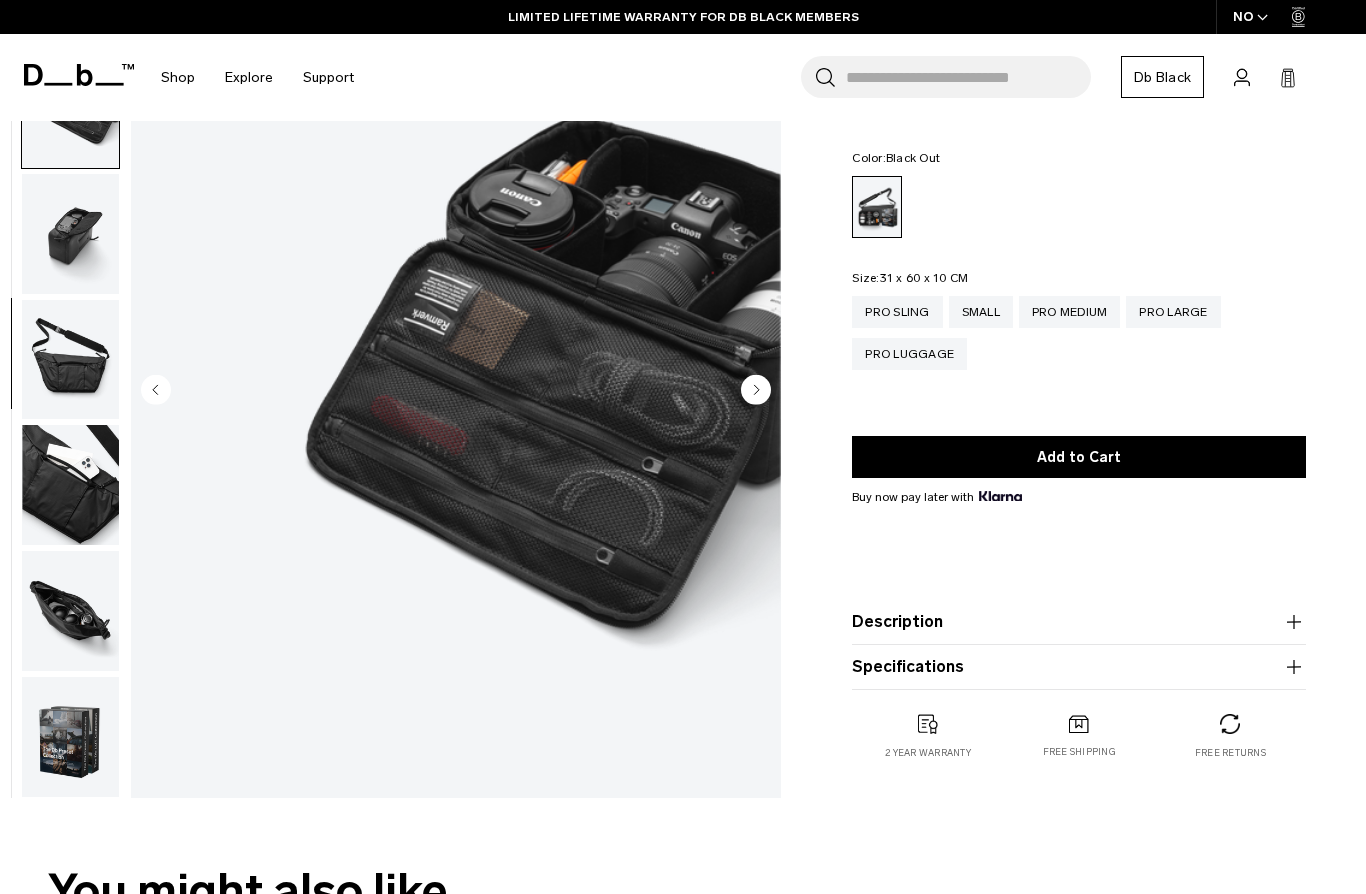click at bounding box center [70, 360] 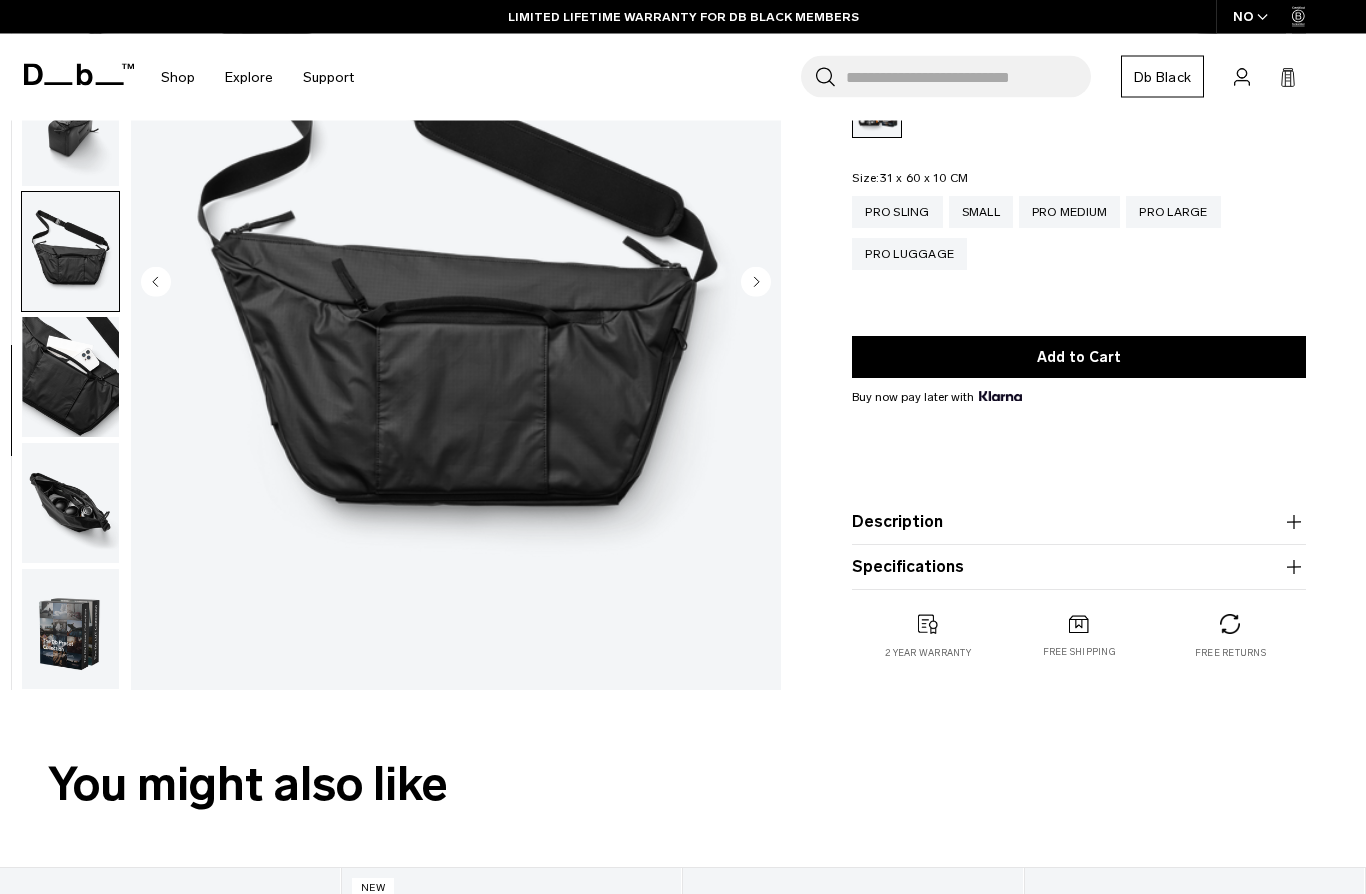 scroll, scrollTop: 257, scrollLeft: 0, axis: vertical 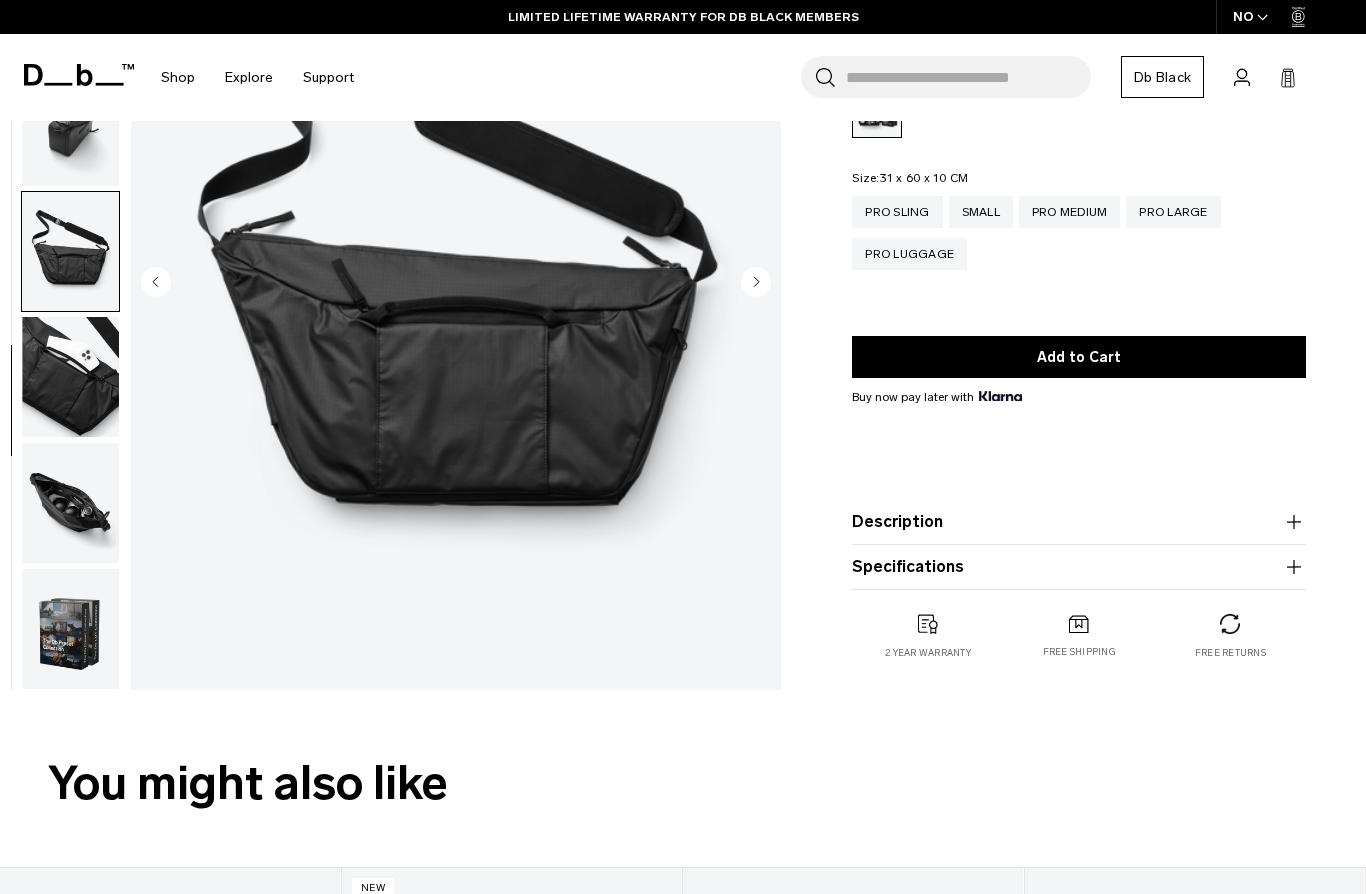 click at bounding box center (70, 377) 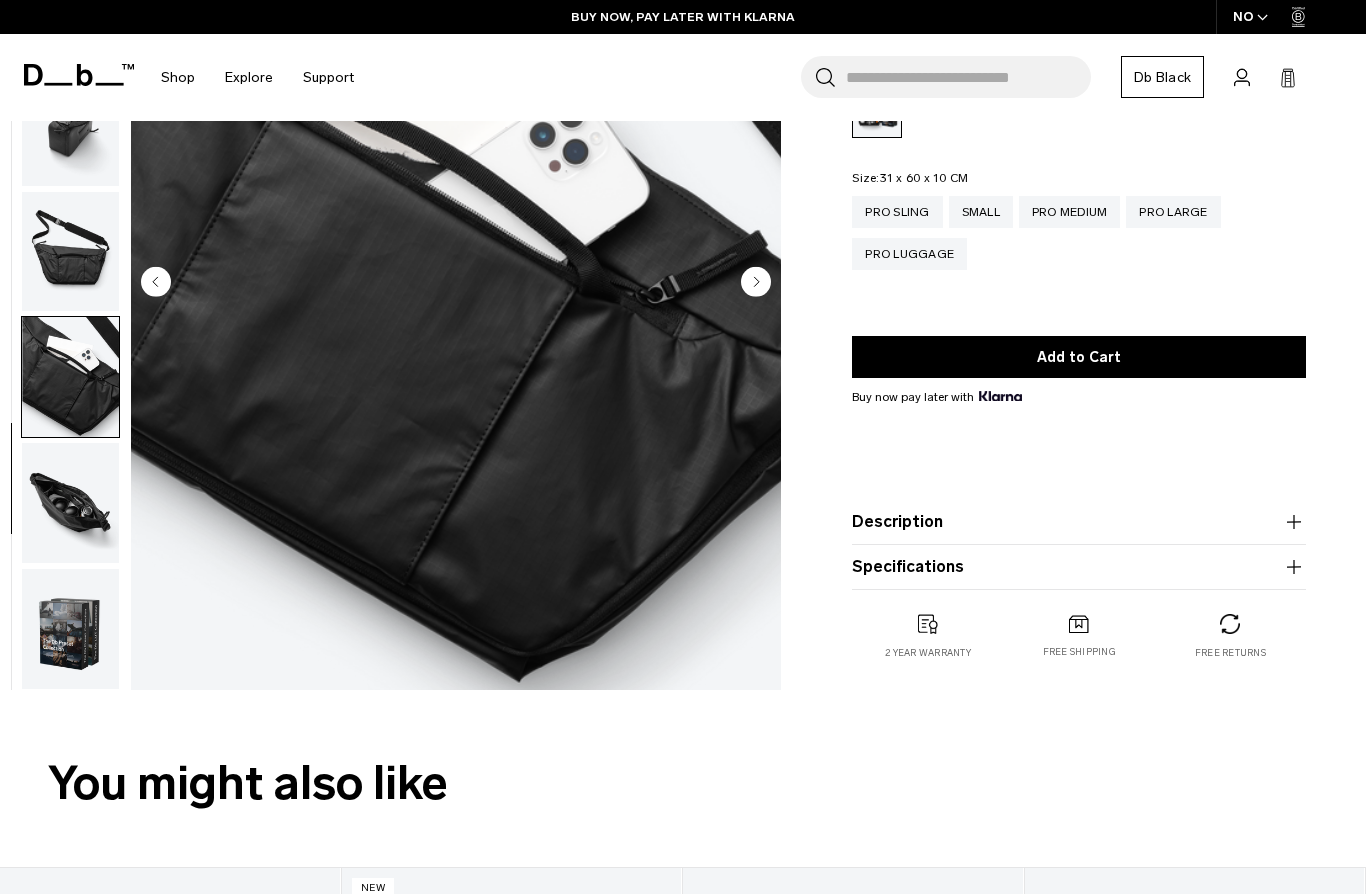 click at bounding box center (70, 503) 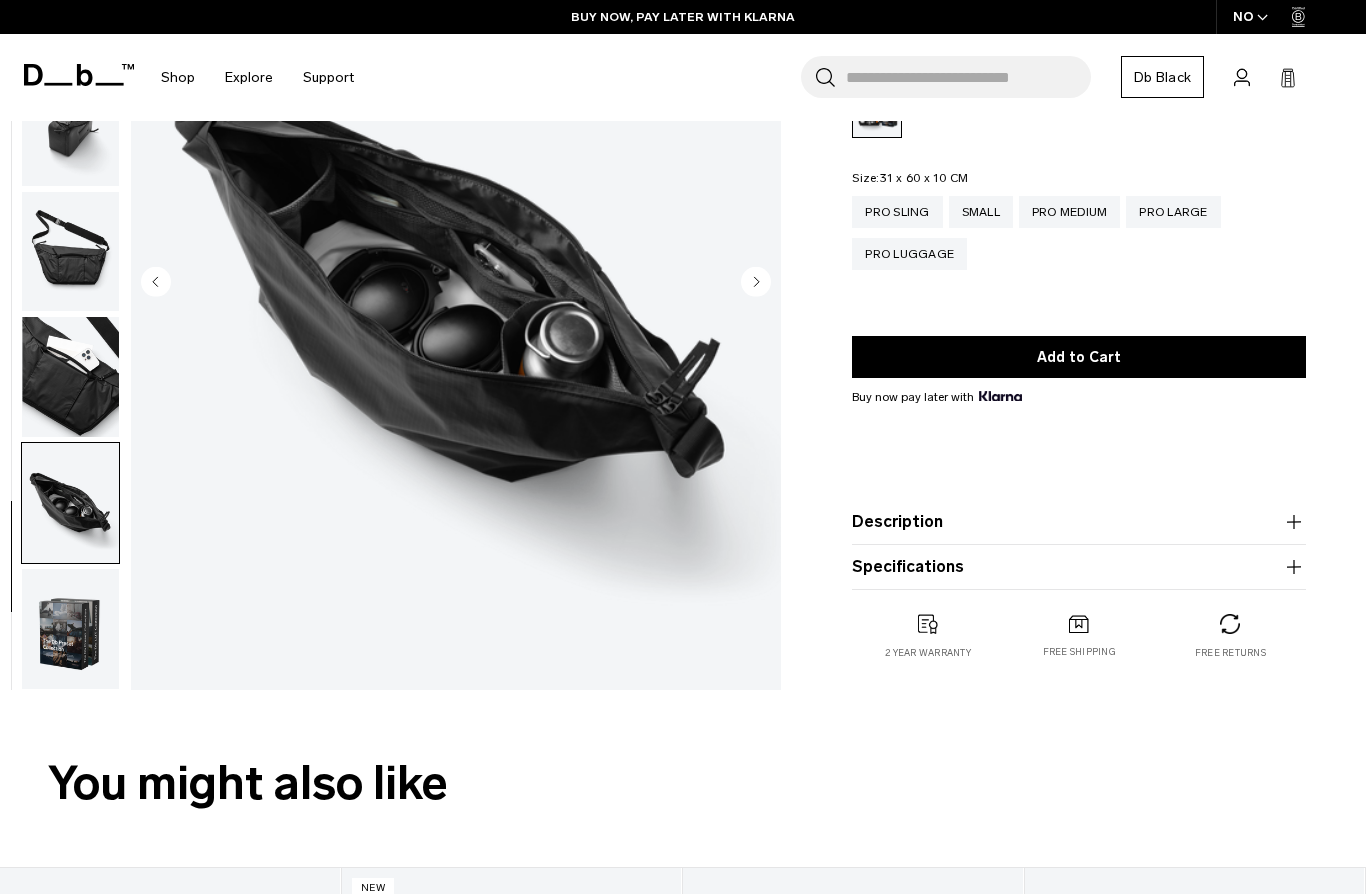 click at bounding box center (70, 377) 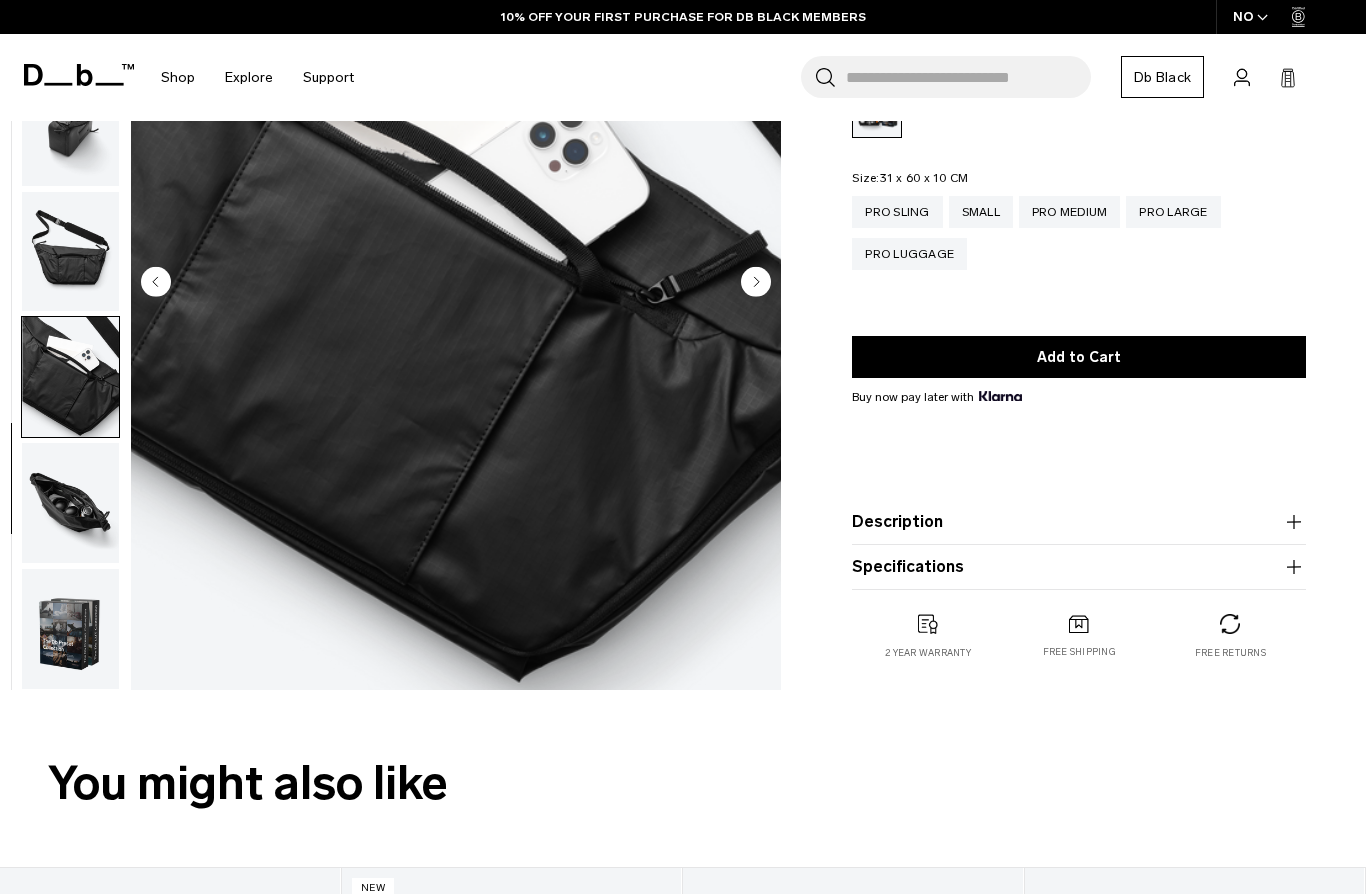 click at bounding box center [70, 252] 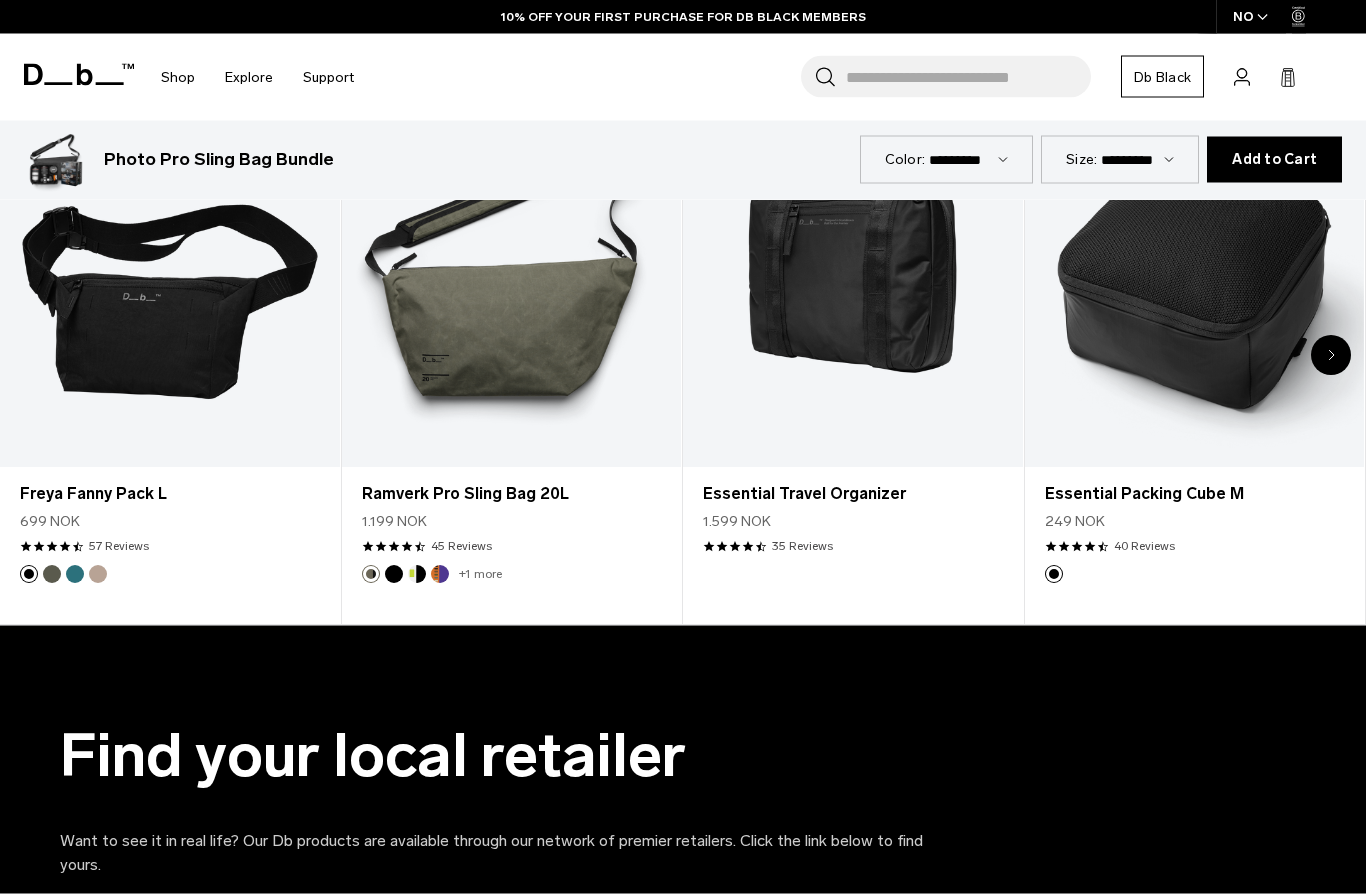 scroll, scrollTop: 1035, scrollLeft: 0, axis: vertical 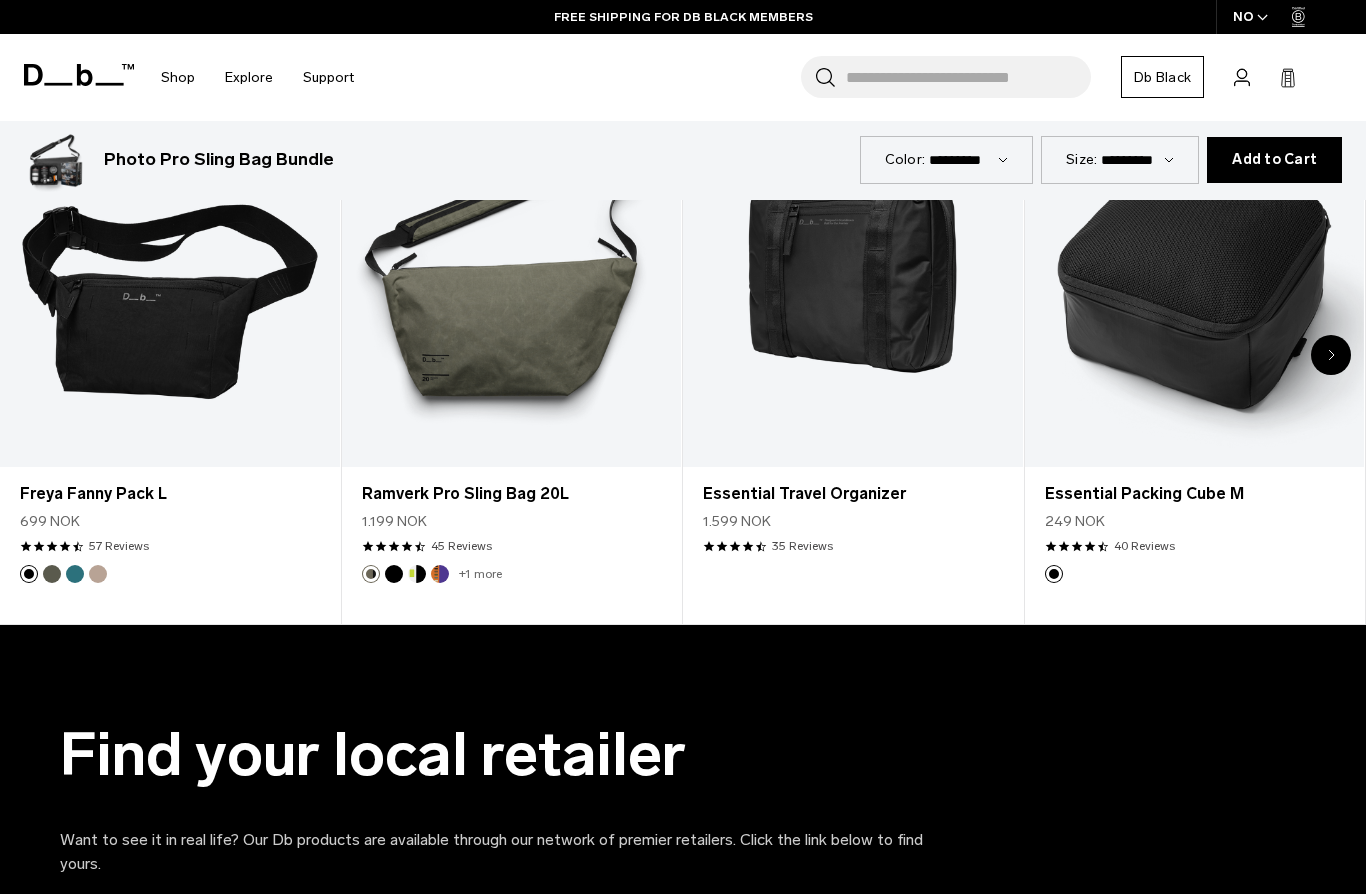 click on "Ramverk Pro Sling Bag 20L" at bounding box center (512, 494) 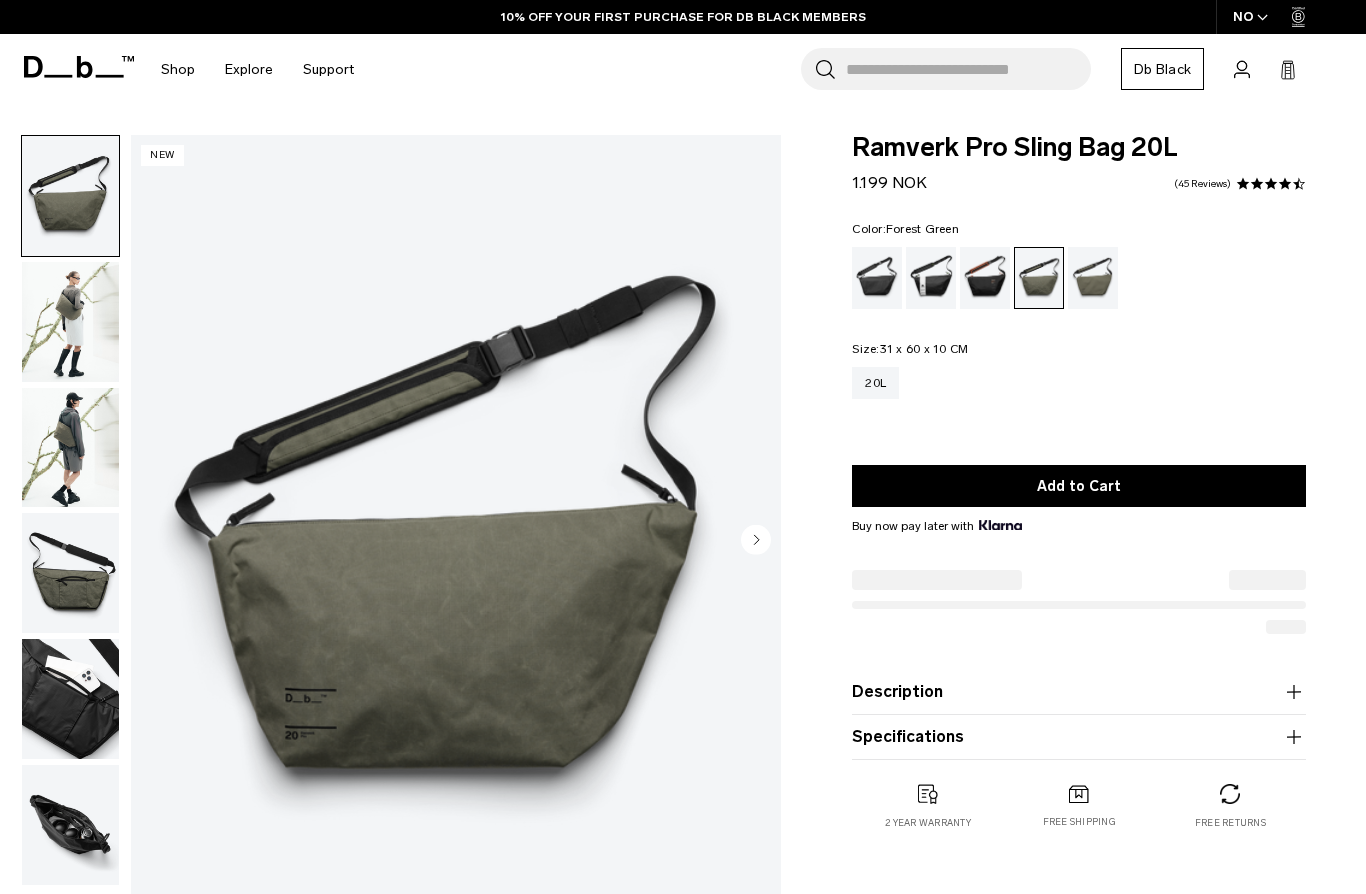 scroll, scrollTop: 0, scrollLeft: 0, axis: both 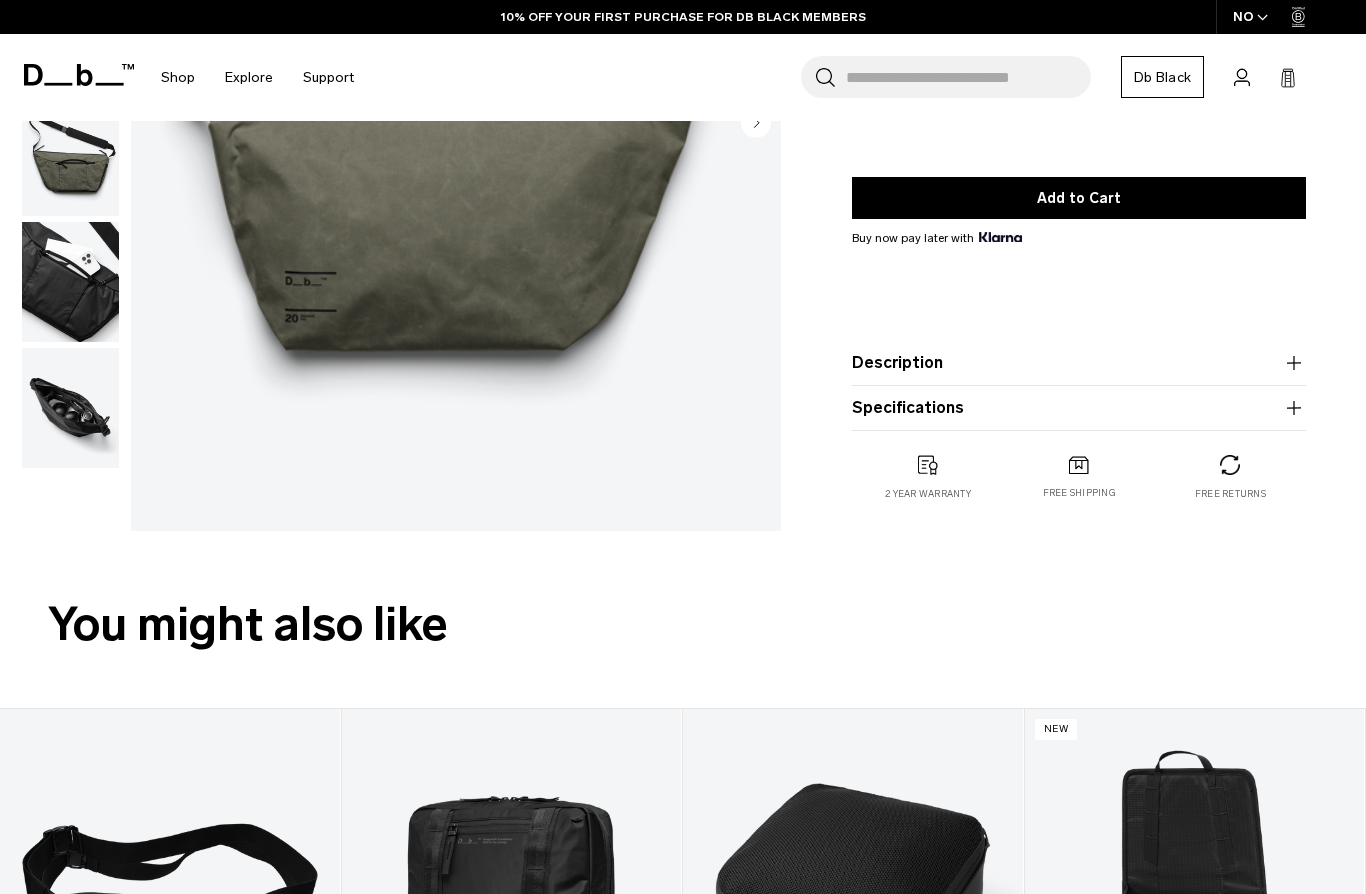 click at bounding box center (70, 408) 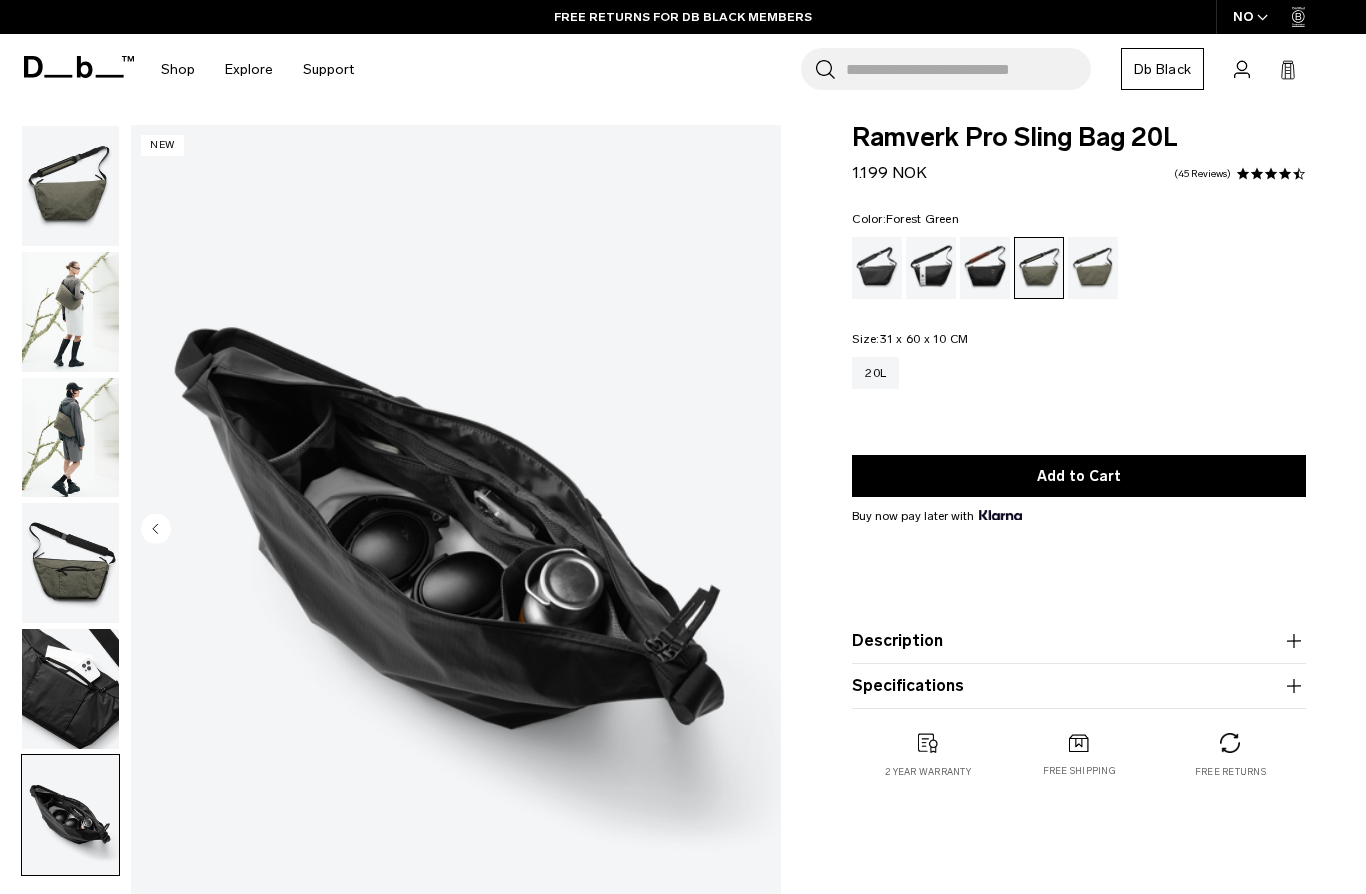 scroll, scrollTop: 0, scrollLeft: 0, axis: both 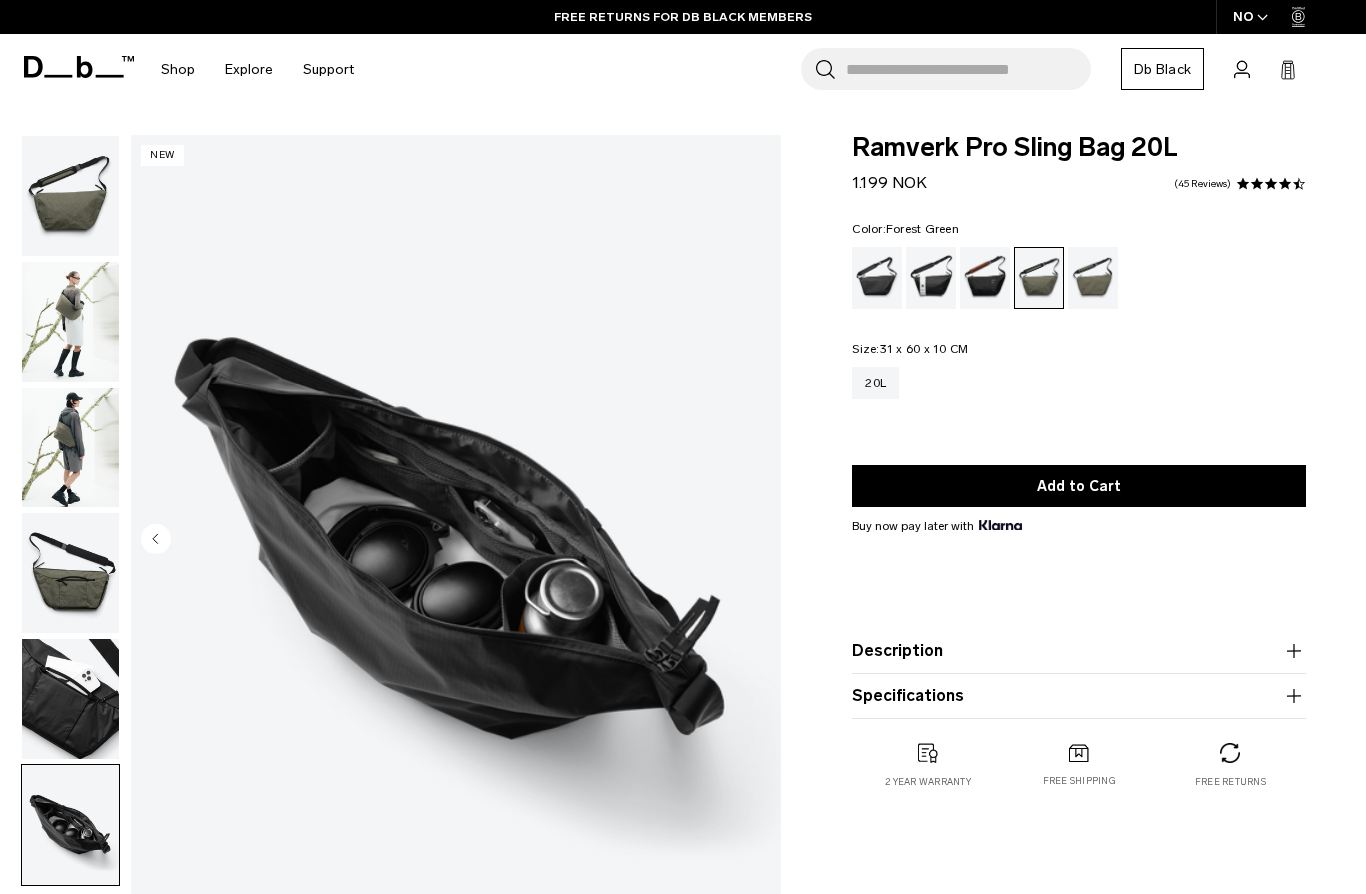 click at bounding box center [1257, 184] 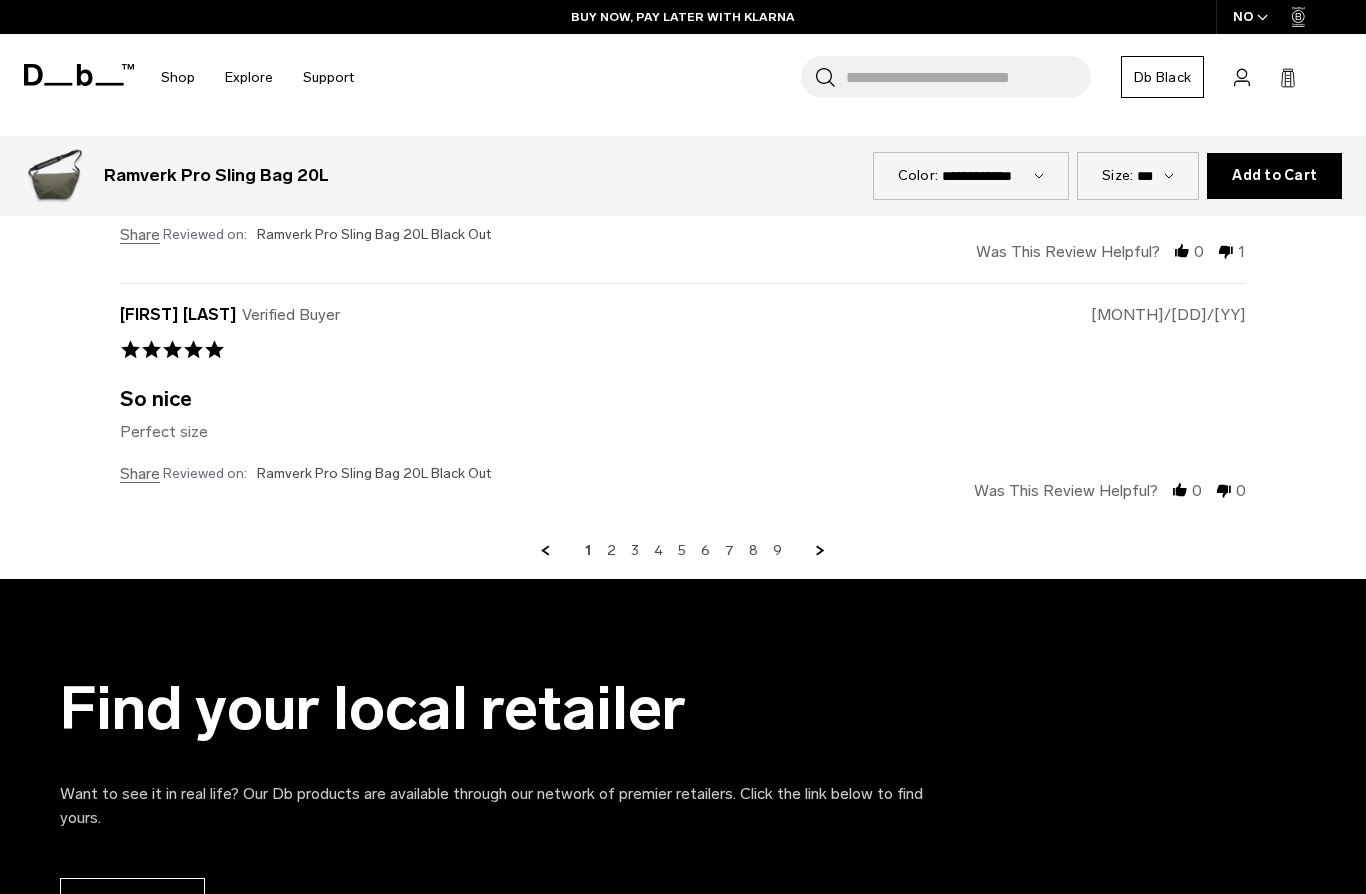 scroll, scrollTop: 5733, scrollLeft: 0, axis: vertical 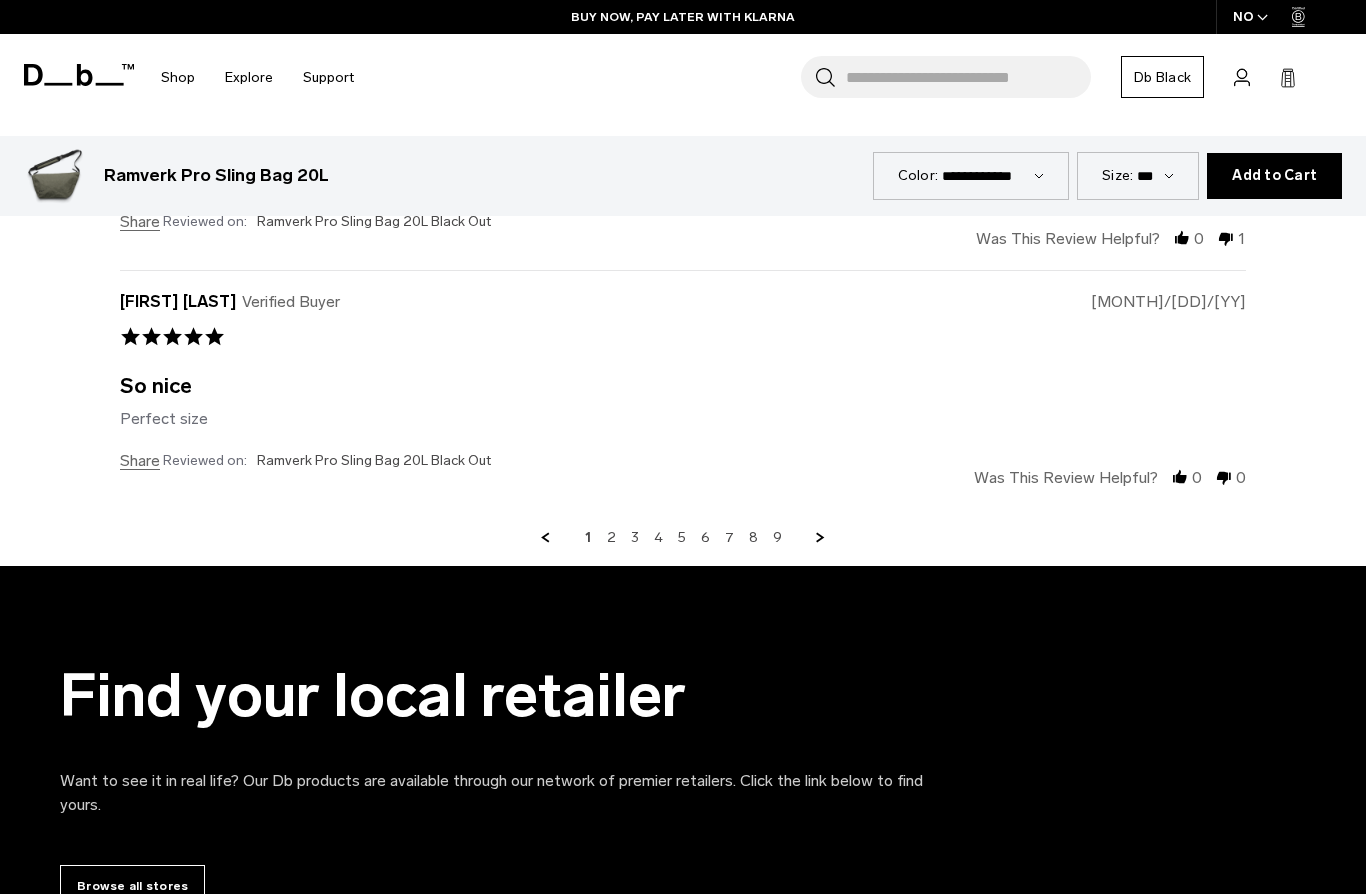 click on "2" at bounding box center (611, 538) 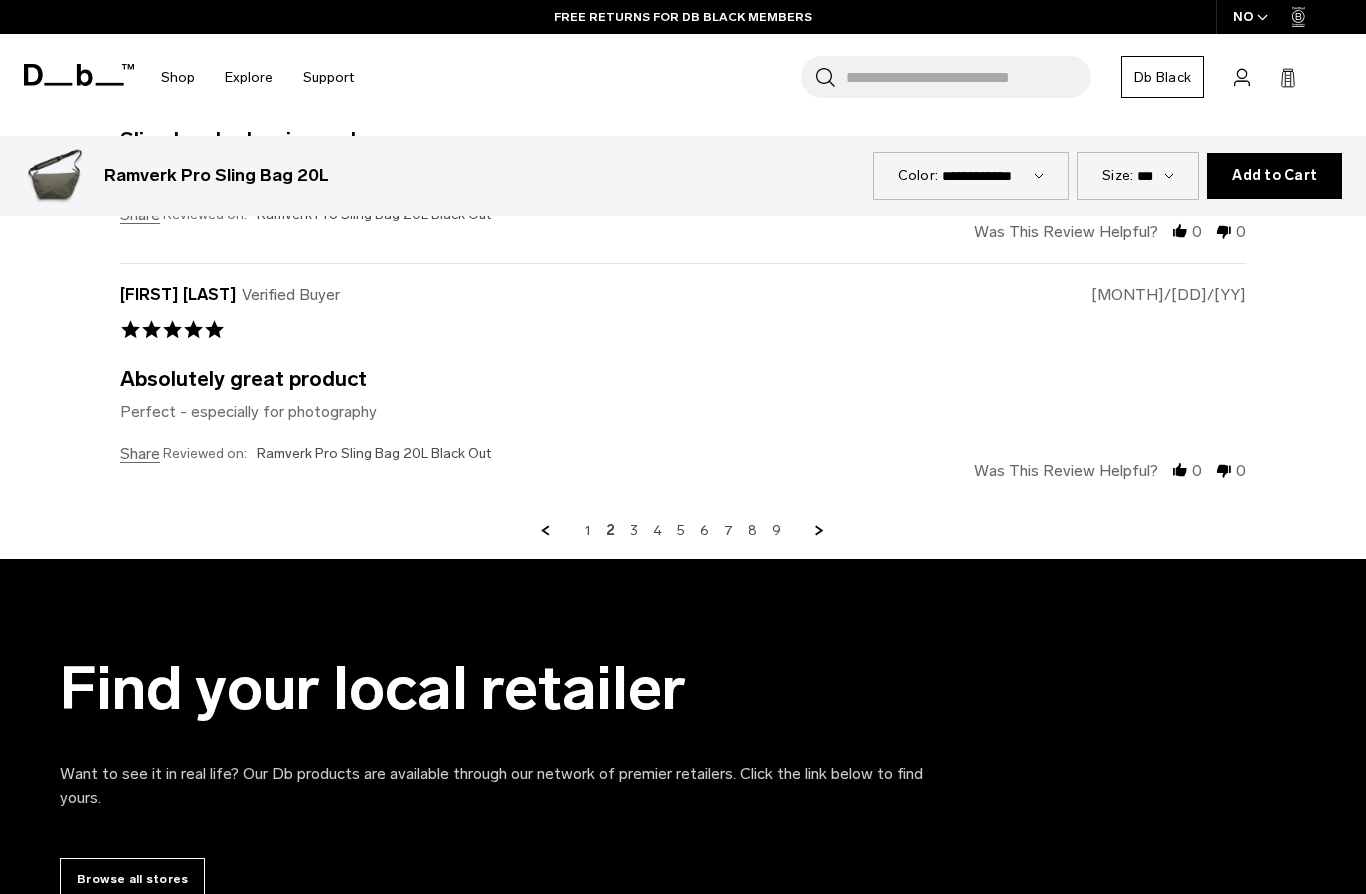 scroll, scrollTop: 5743, scrollLeft: 0, axis: vertical 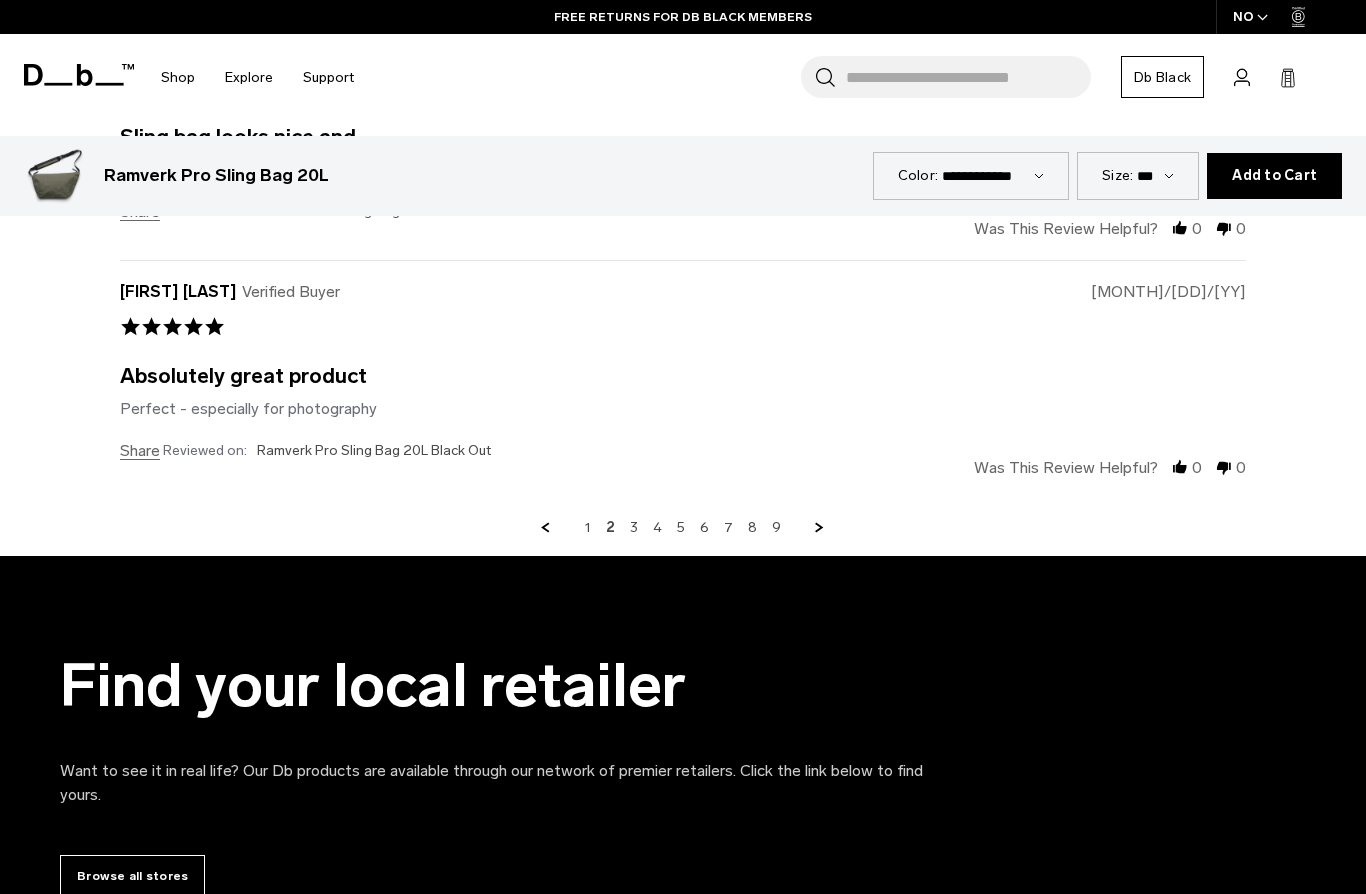 click on "3" at bounding box center (634, 528) 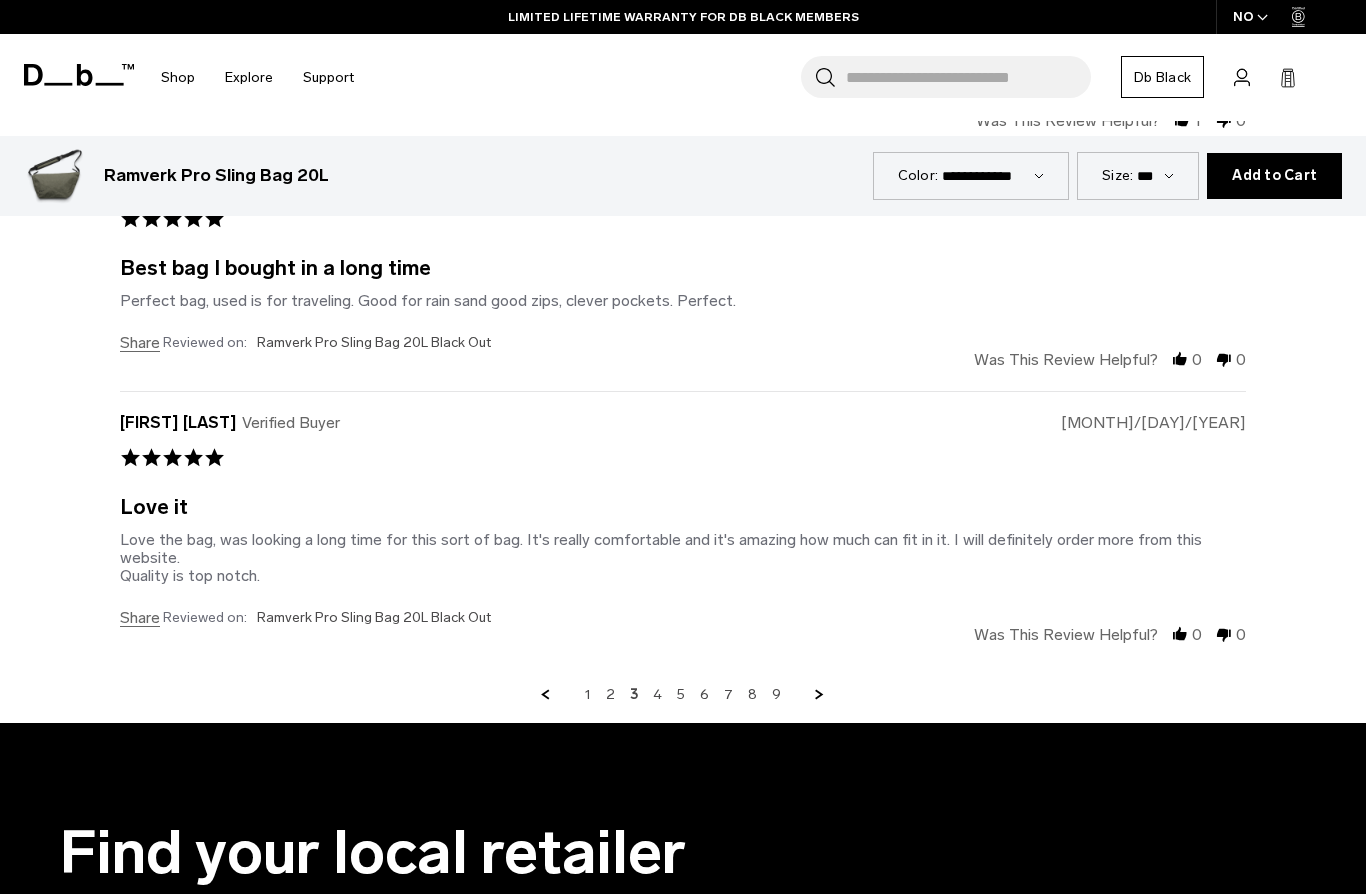 scroll, scrollTop: 5632, scrollLeft: 0, axis: vertical 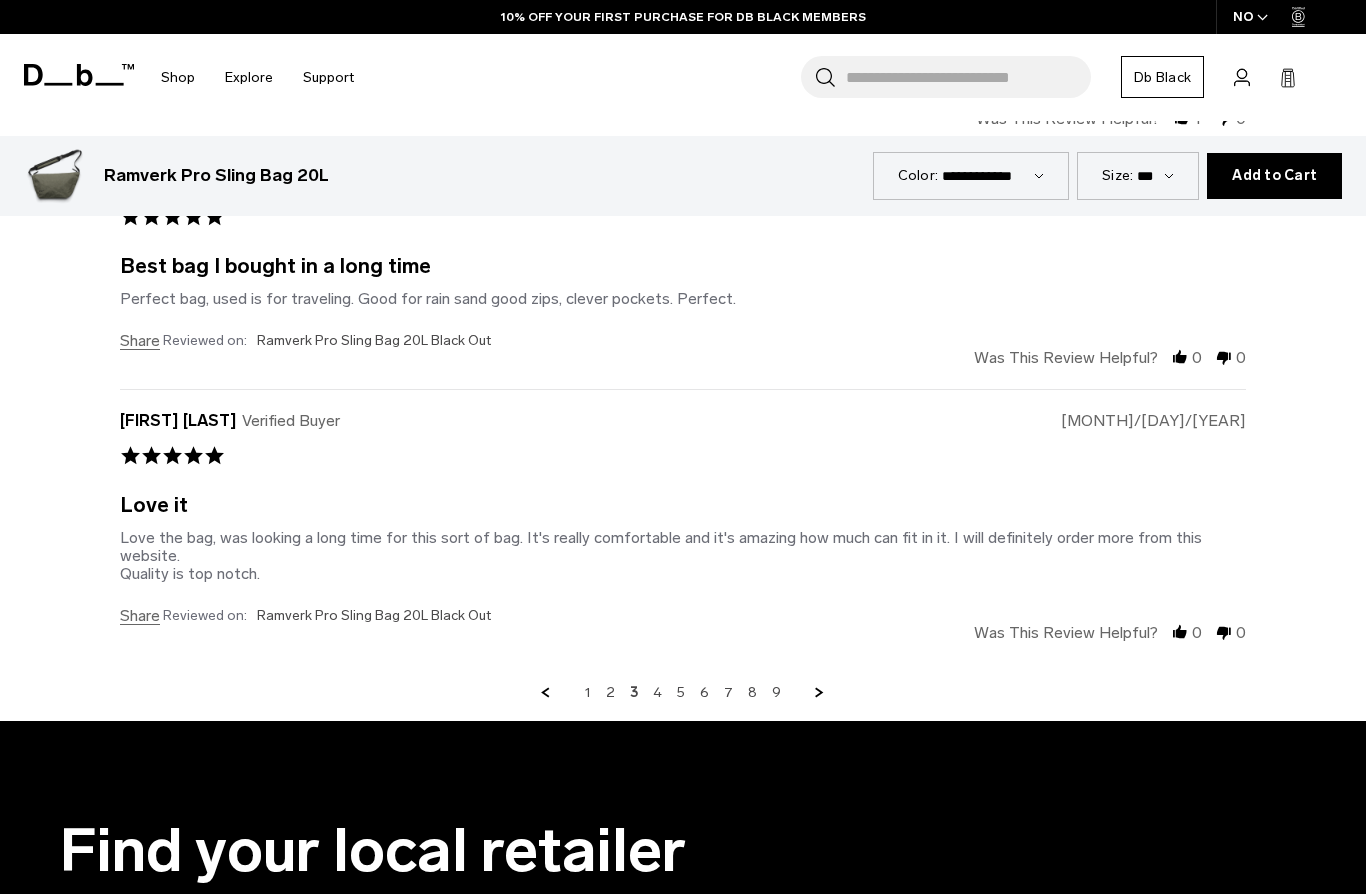 click on "4" at bounding box center [657, 693] 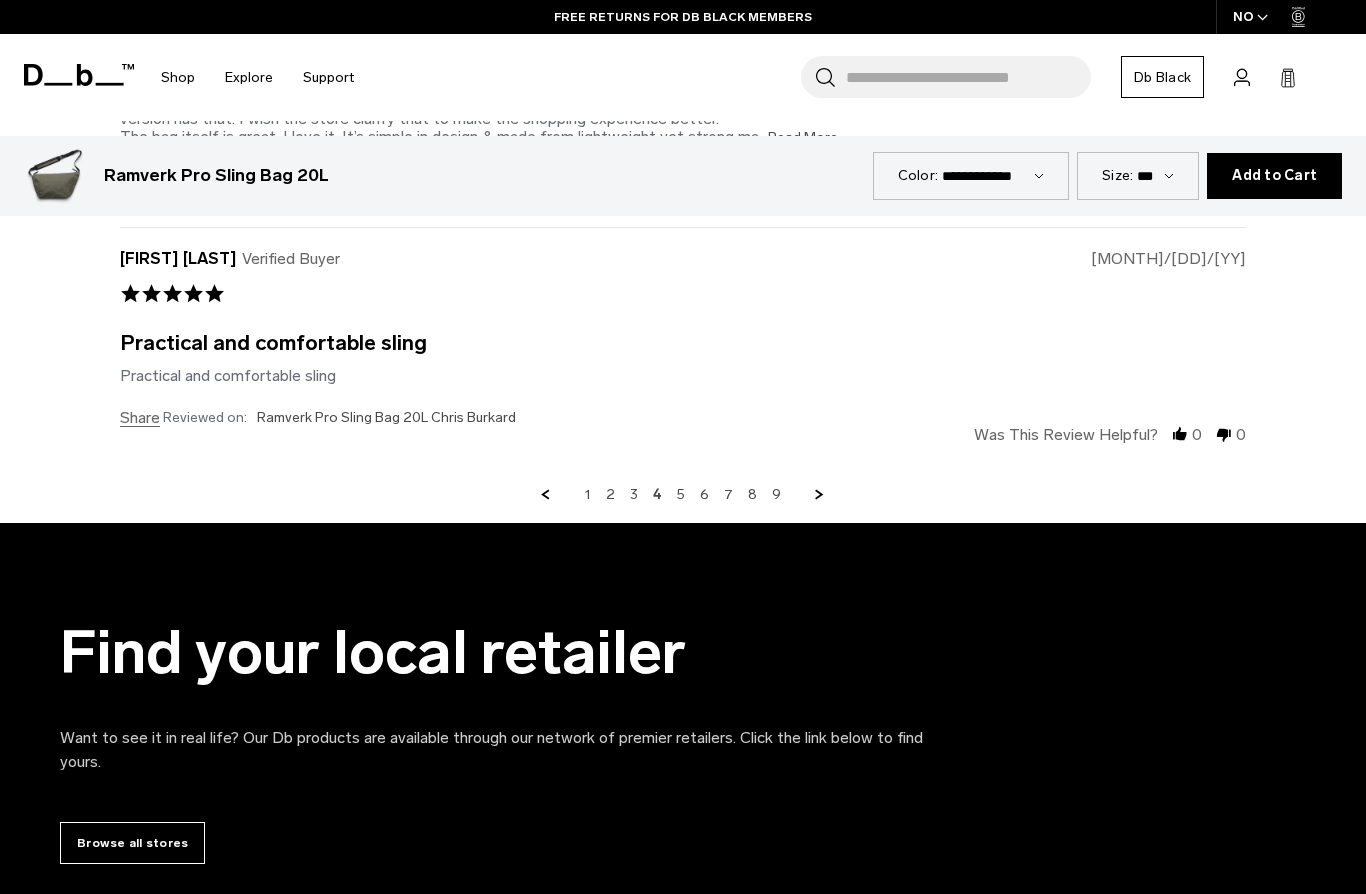 scroll, scrollTop: 5824, scrollLeft: 0, axis: vertical 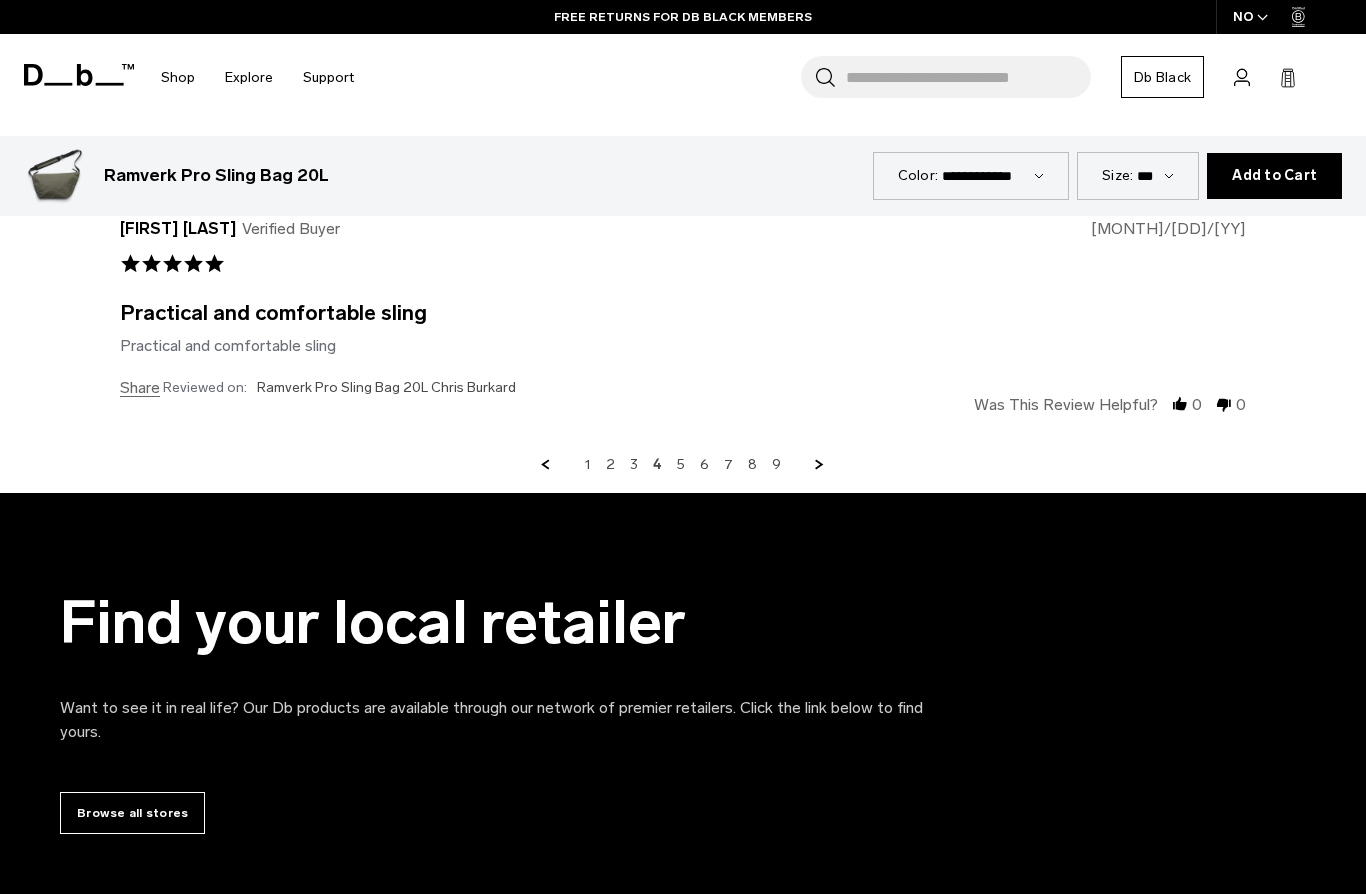 click on "5" at bounding box center [681, 465] 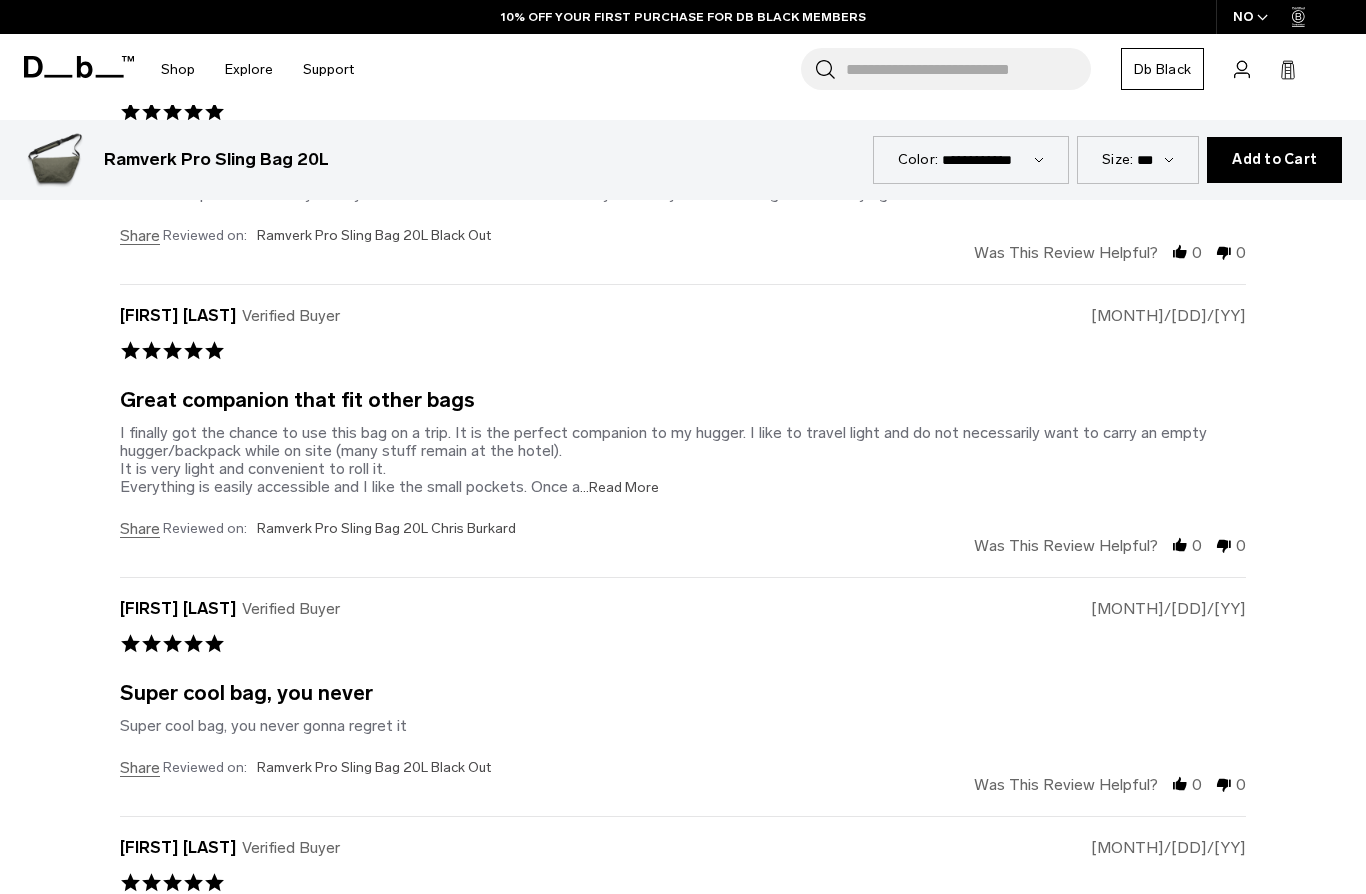 scroll, scrollTop: 5000, scrollLeft: 0, axis: vertical 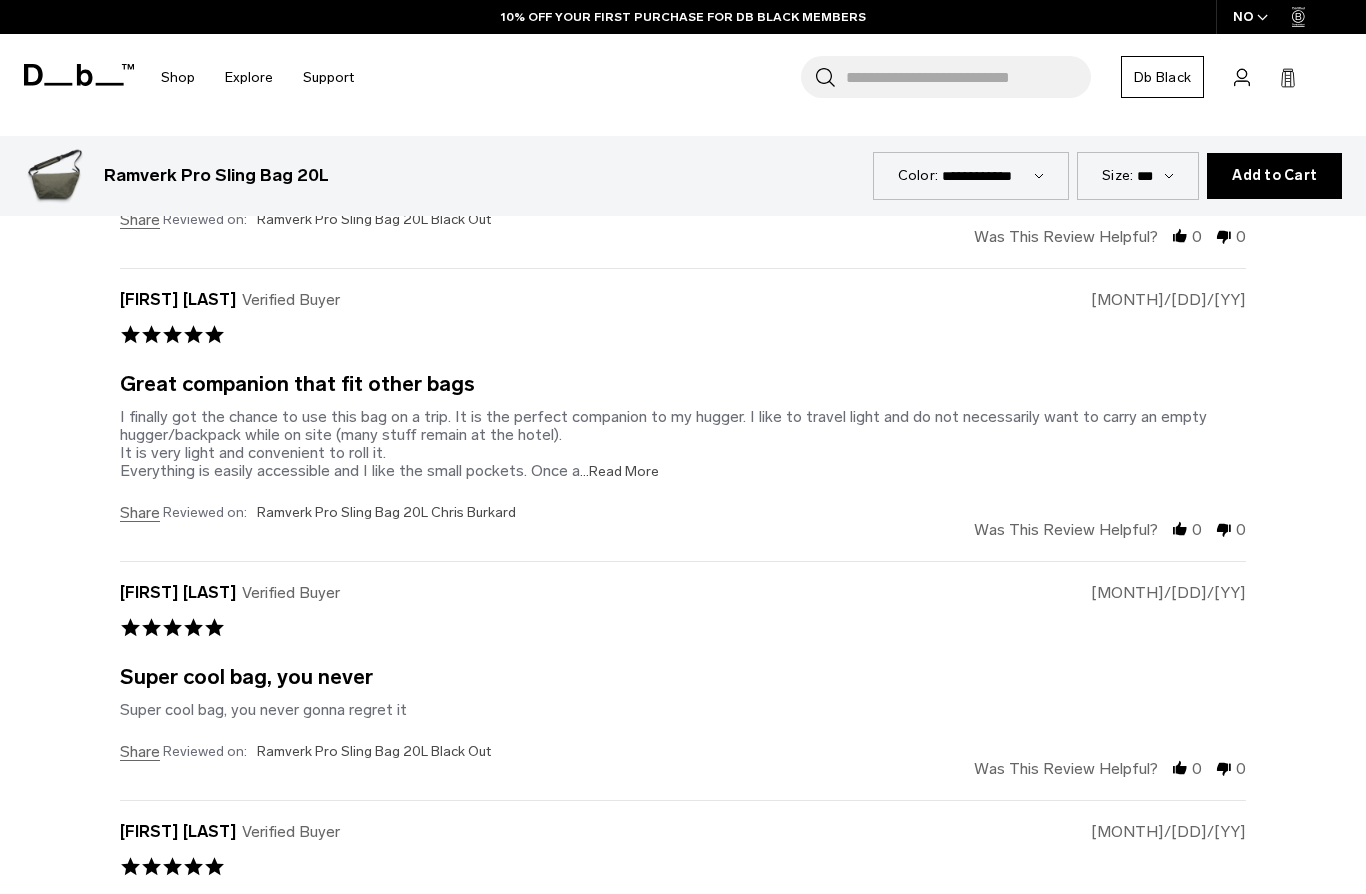 click on "...Read More" at bounding box center [619, 471] 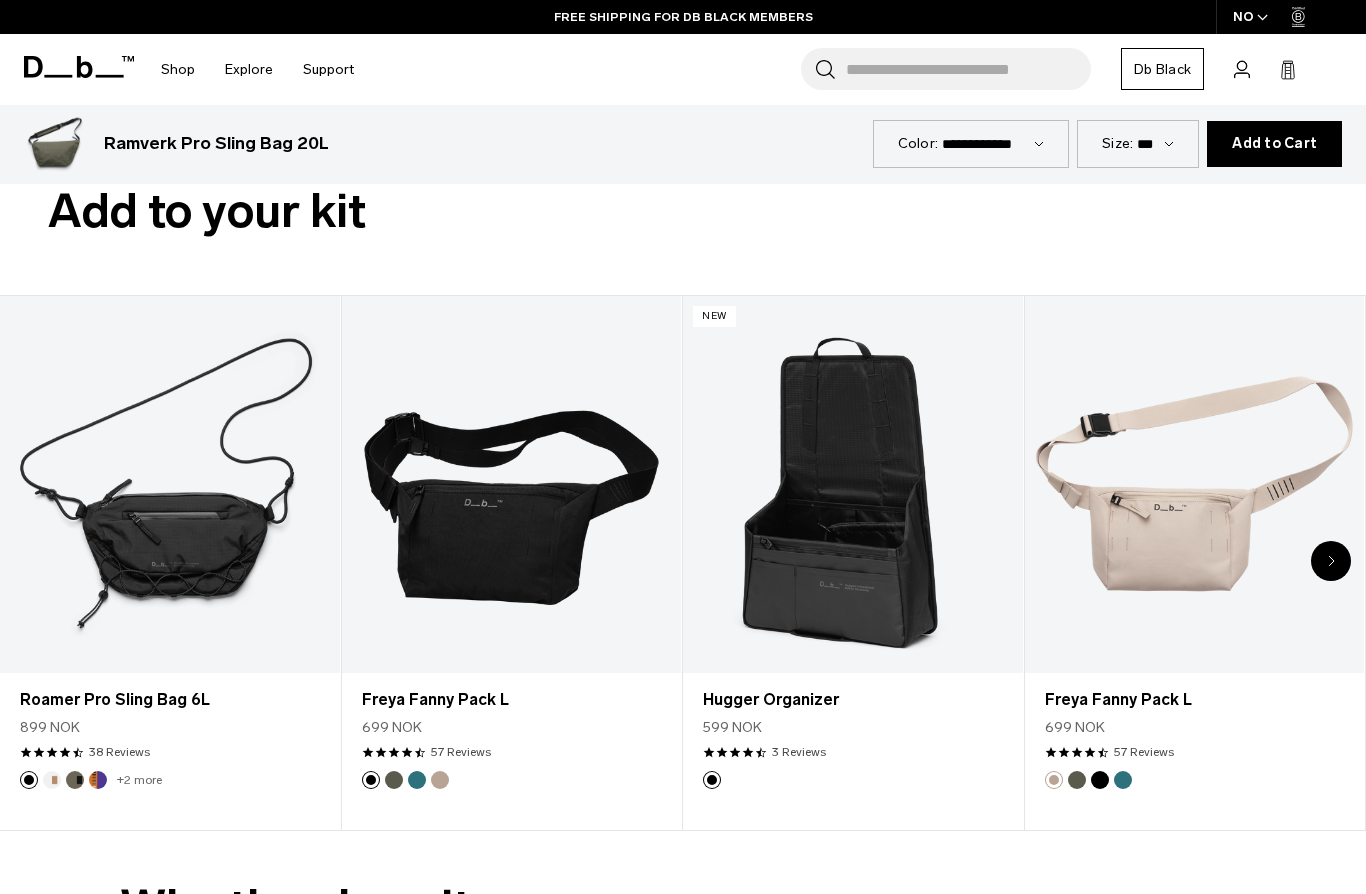 scroll, scrollTop: 3916, scrollLeft: 0, axis: vertical 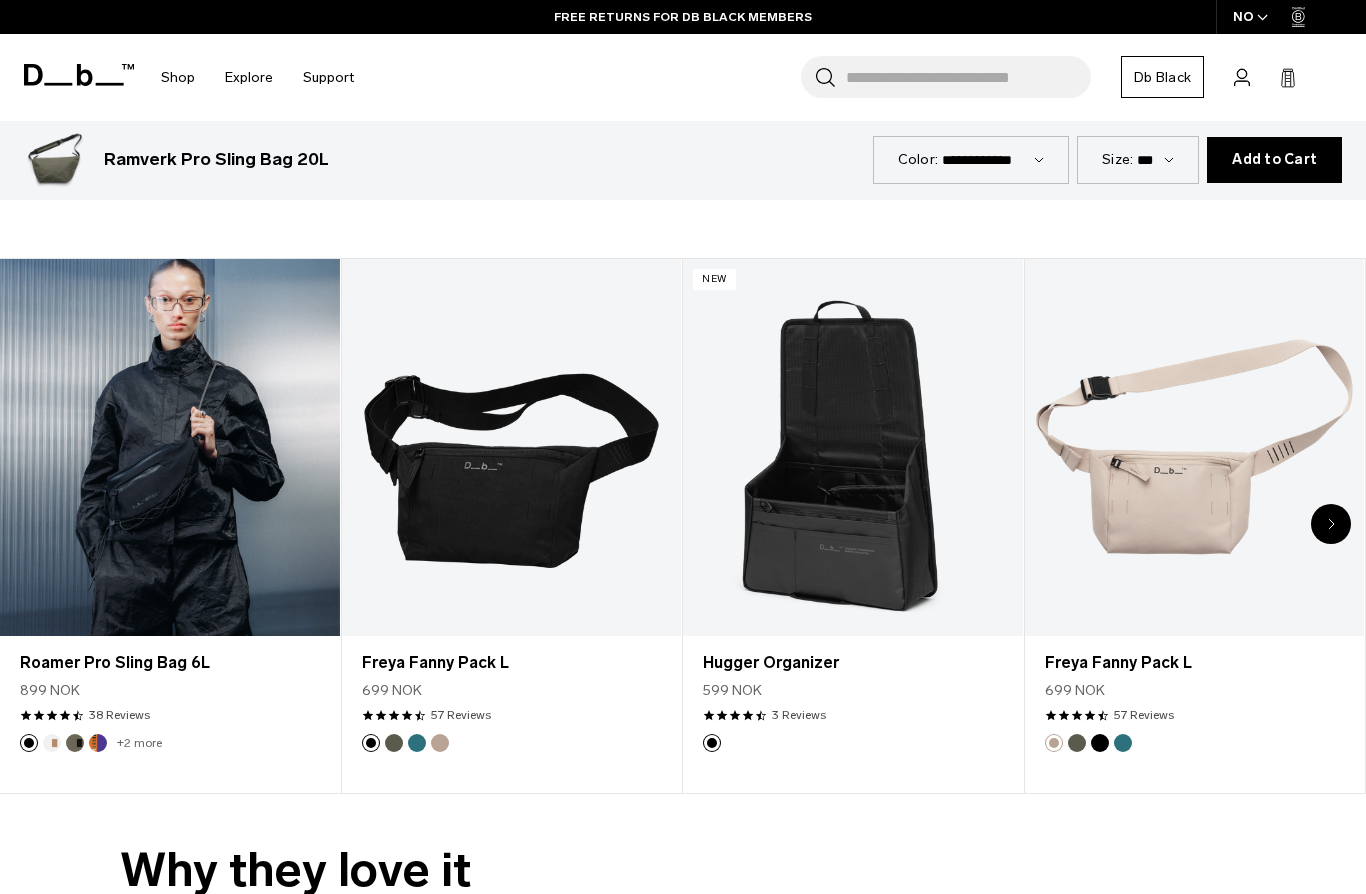 click at bounding box center (170, 447) 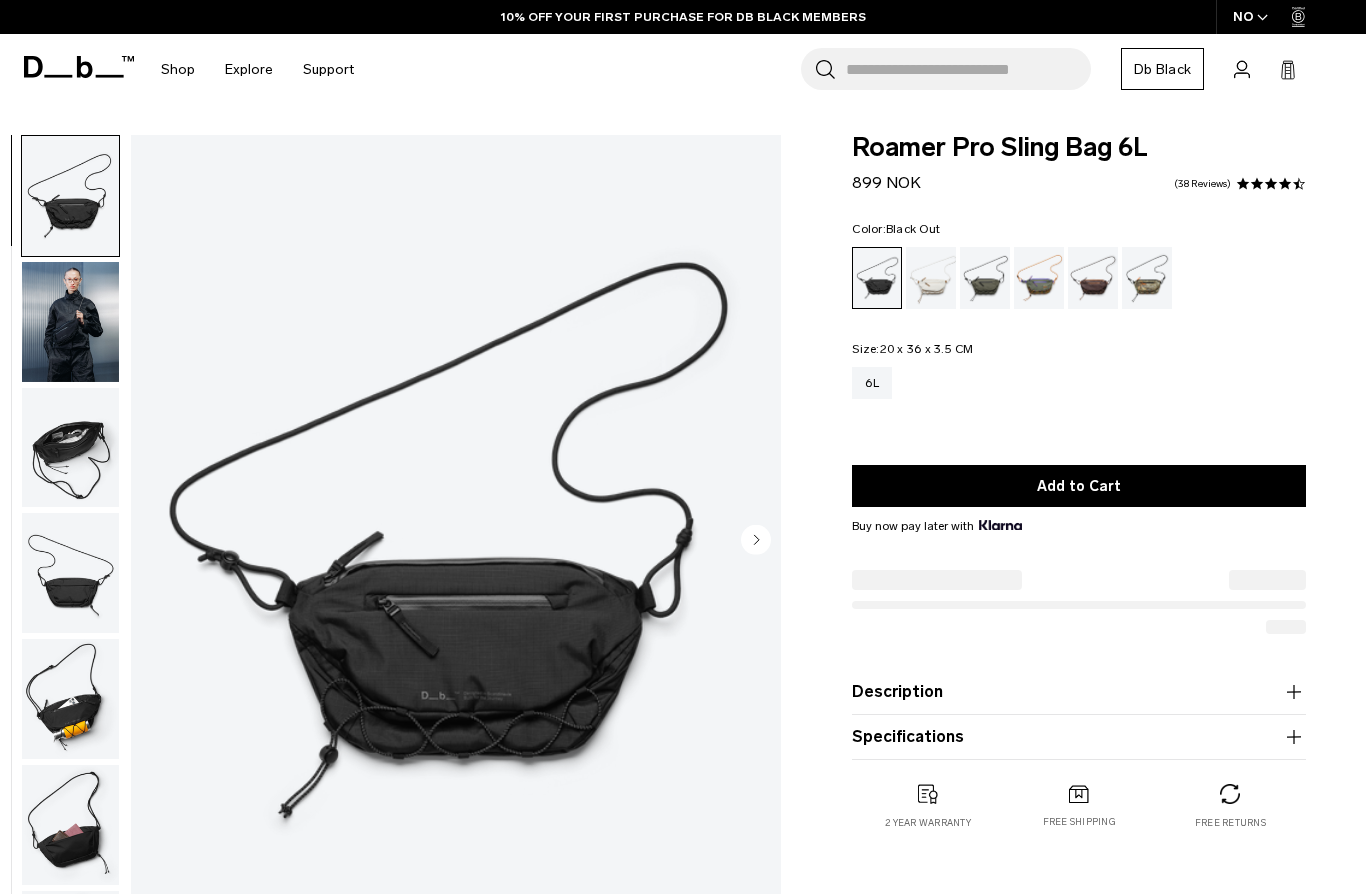 scroll, scrollTop: 0, scrollLeft: 0, axis: both 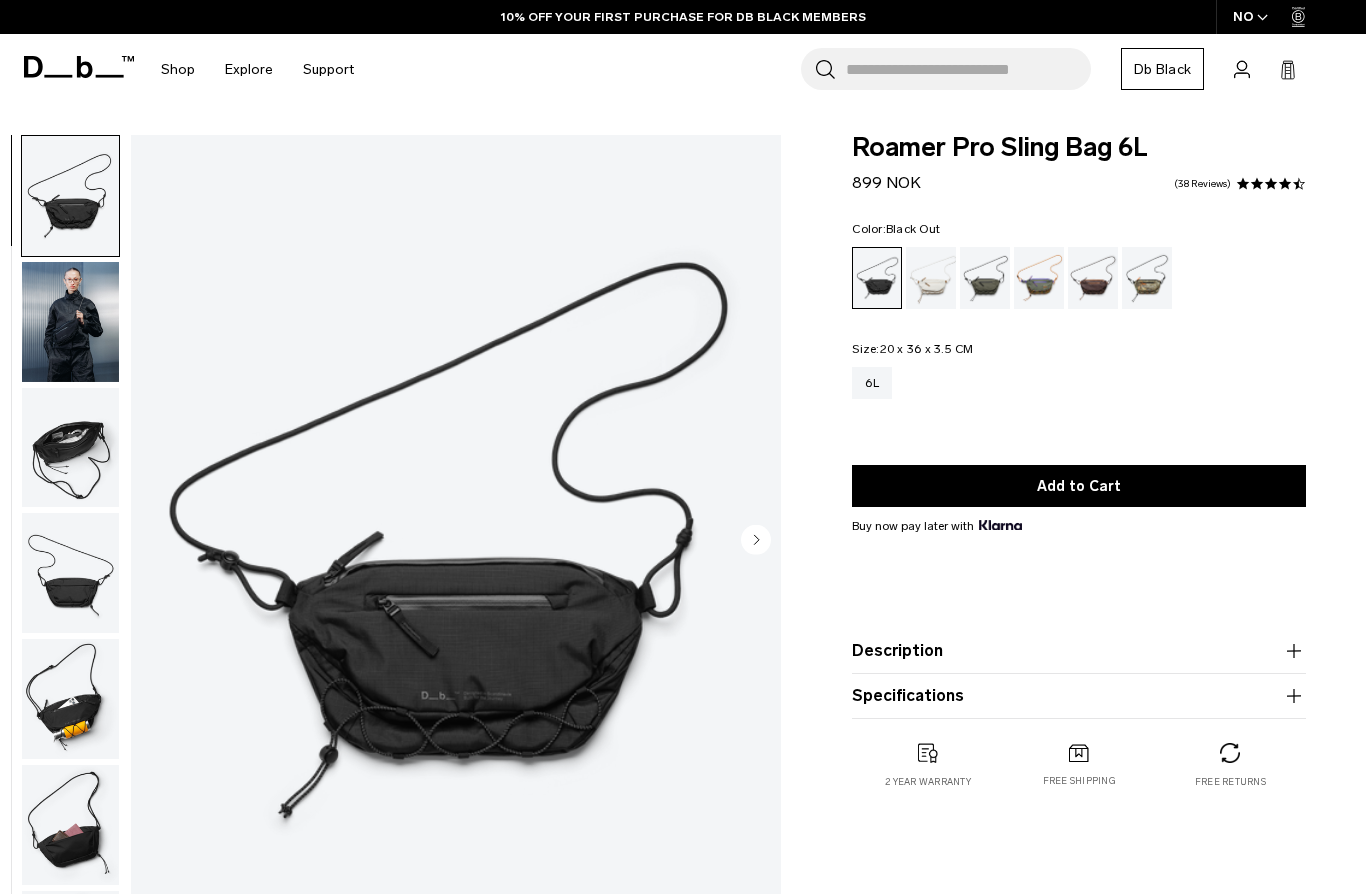 click at bounding box center (1271, 184) 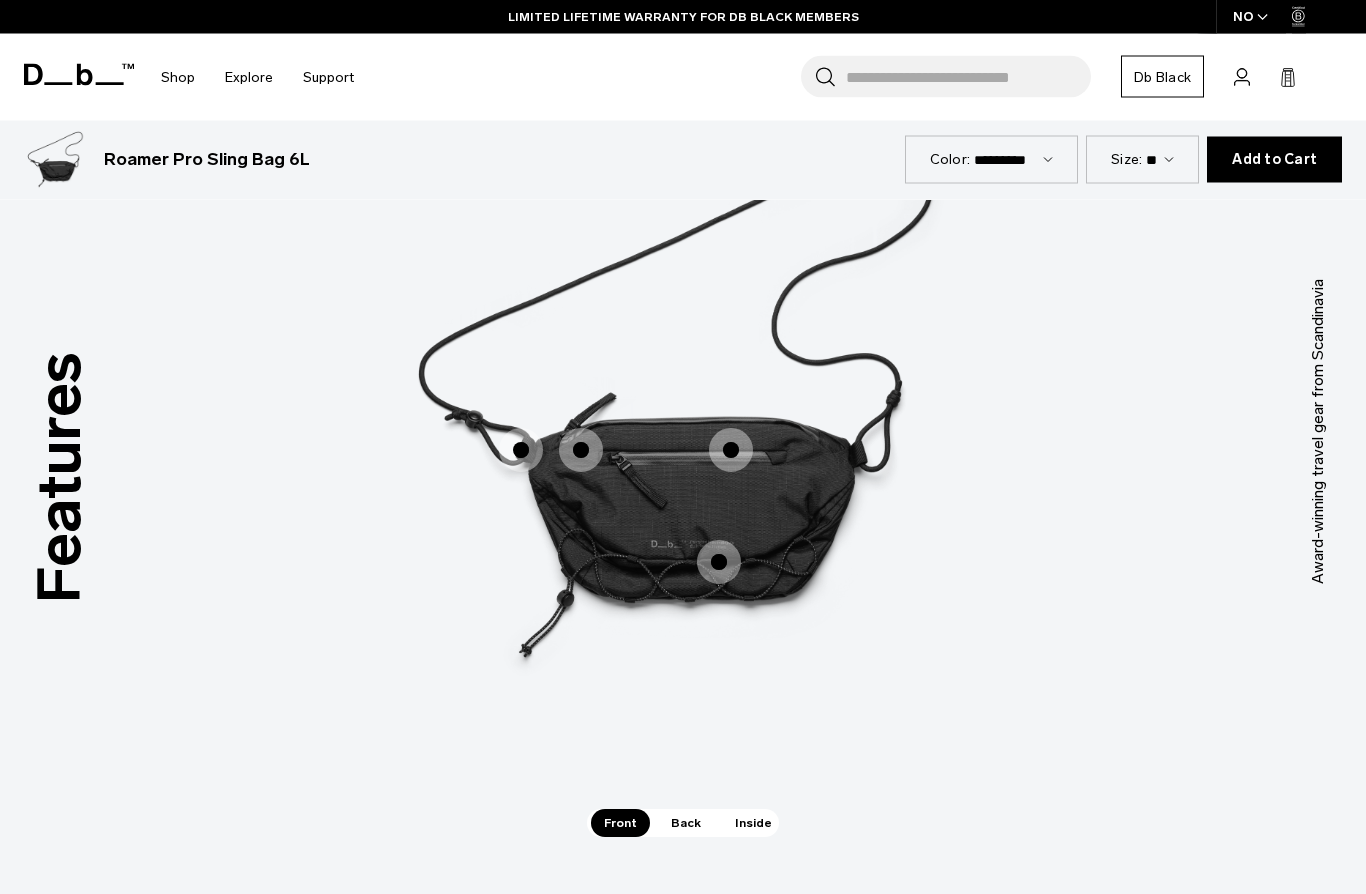 scroll, scrollTop: 2383, scrollLeft: 0, axis: vertical 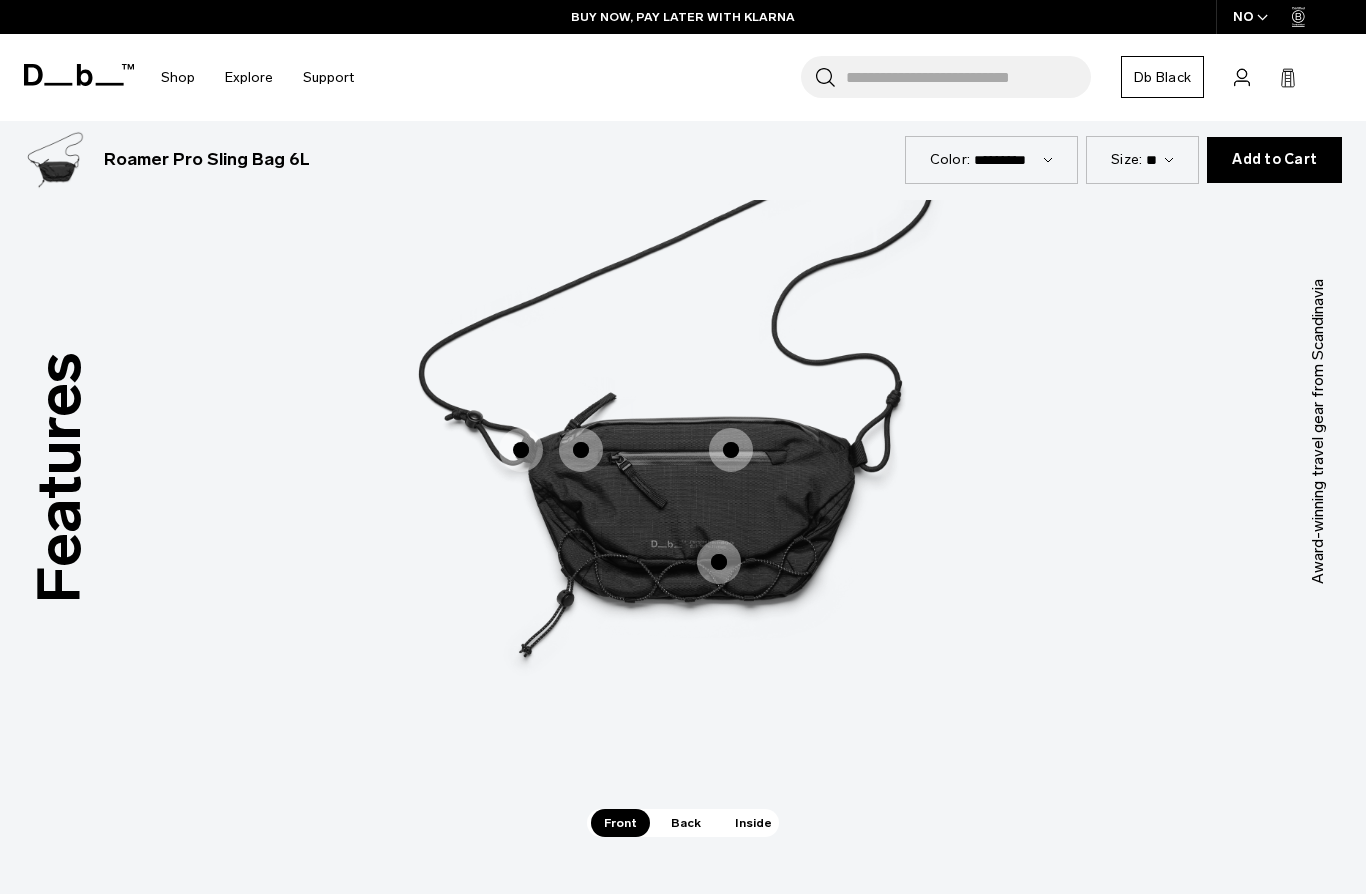click at bounding box center [581, 450] 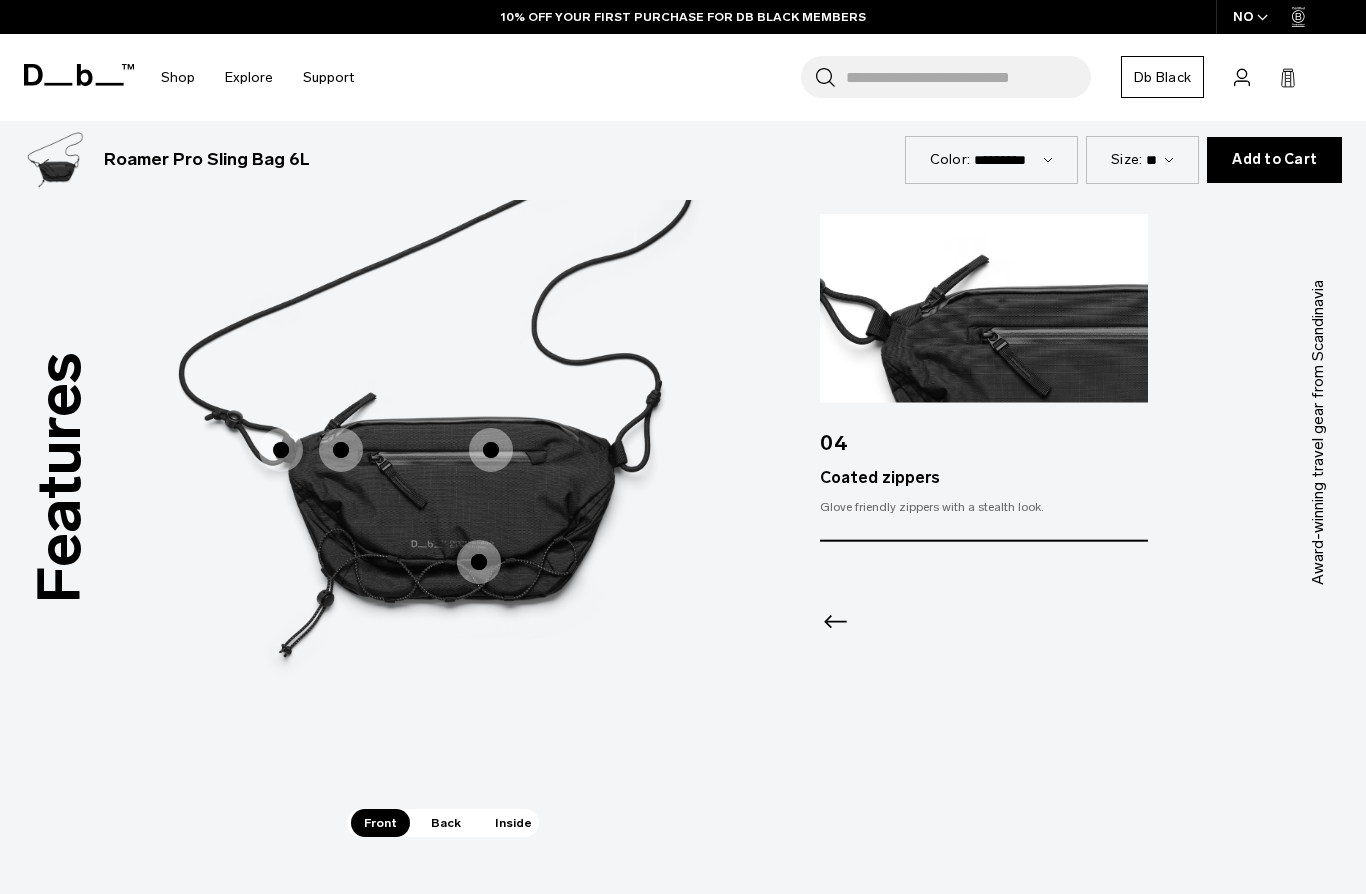 click at bounding box center (491, 450) 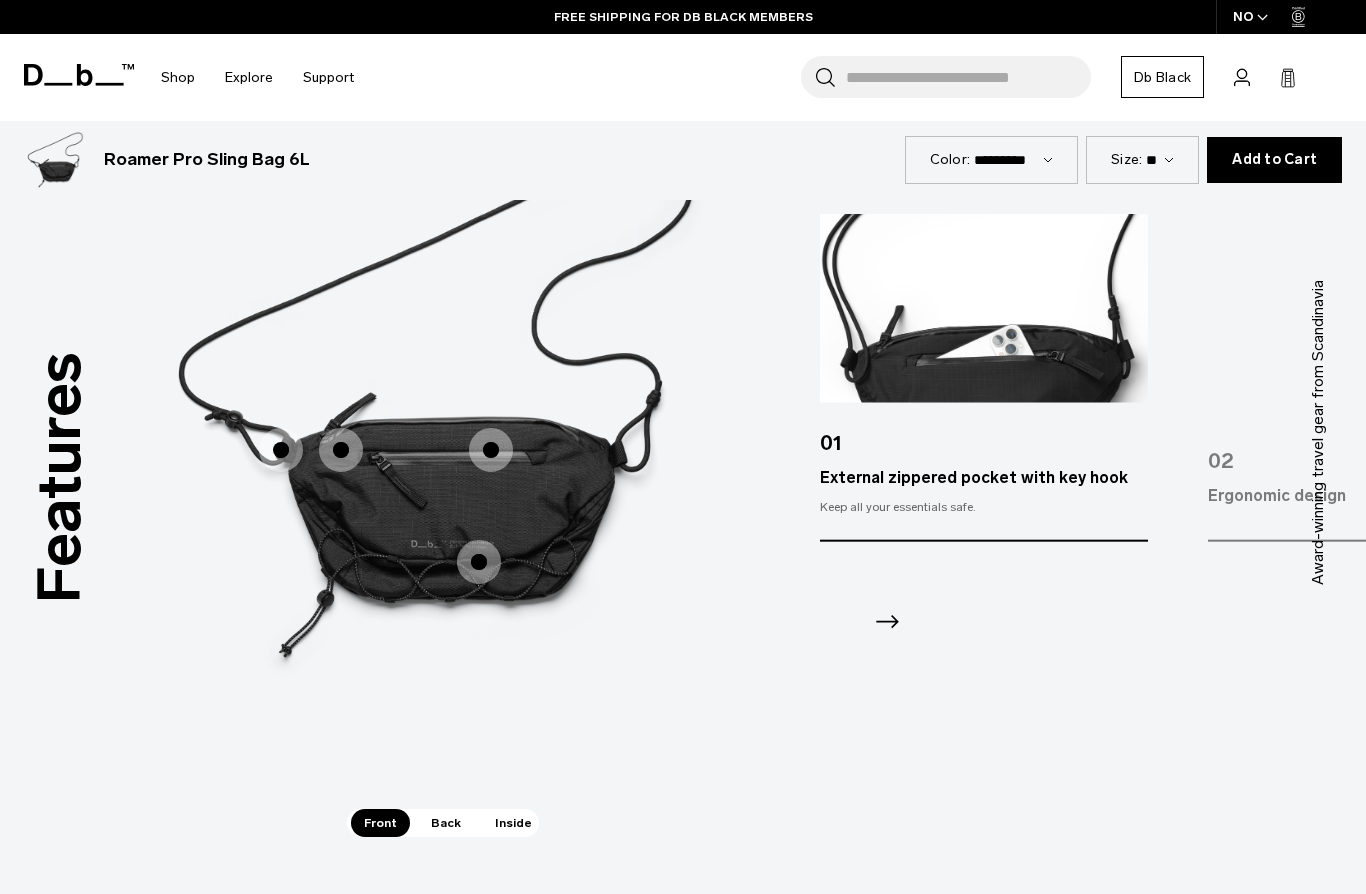 click at bounding box center (479, 562) 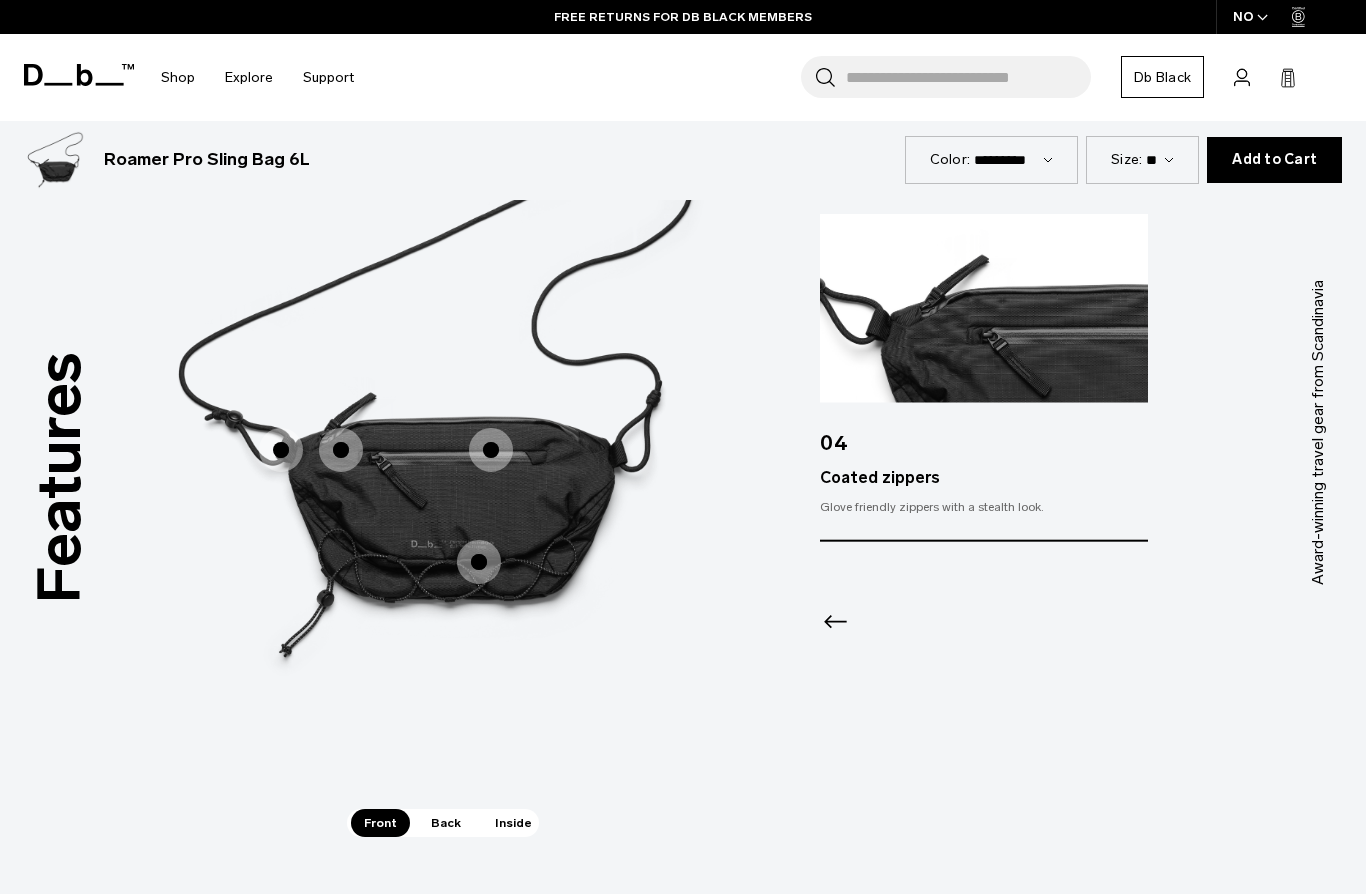 click on "Back" at bounding box center [446, 823] 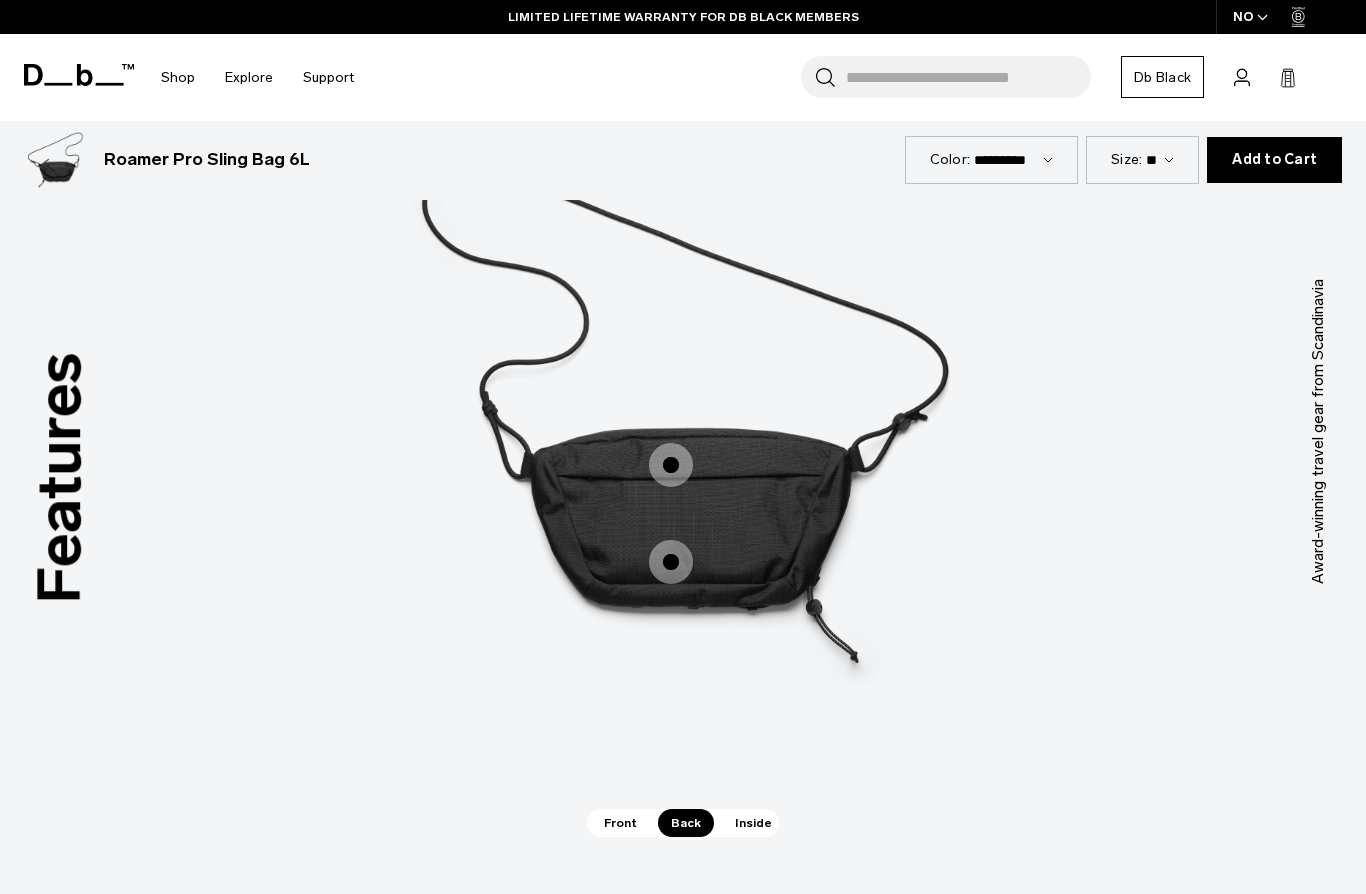 click at bounding box center [671, 465] 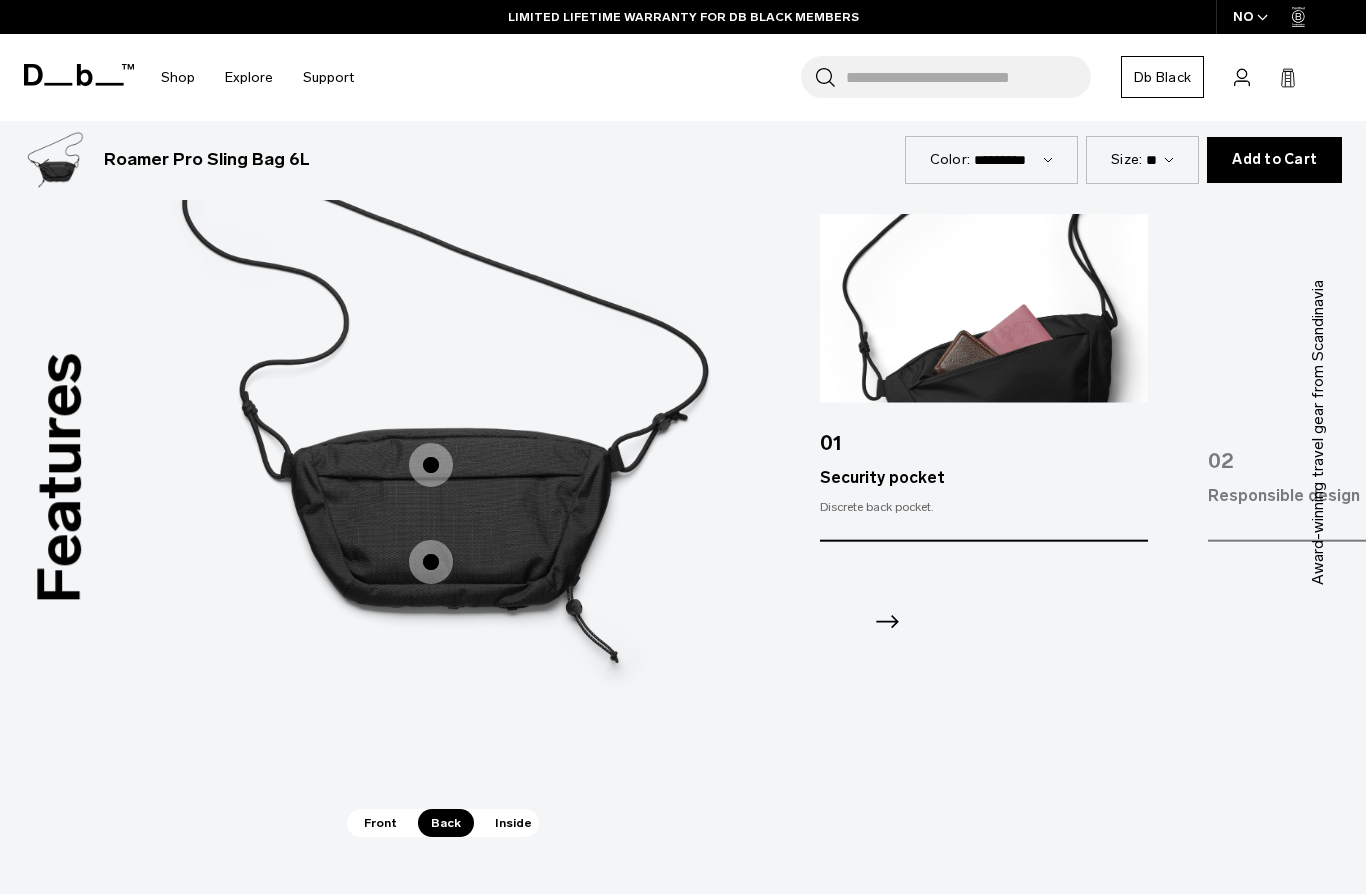 click at bounding box center [431, 562] 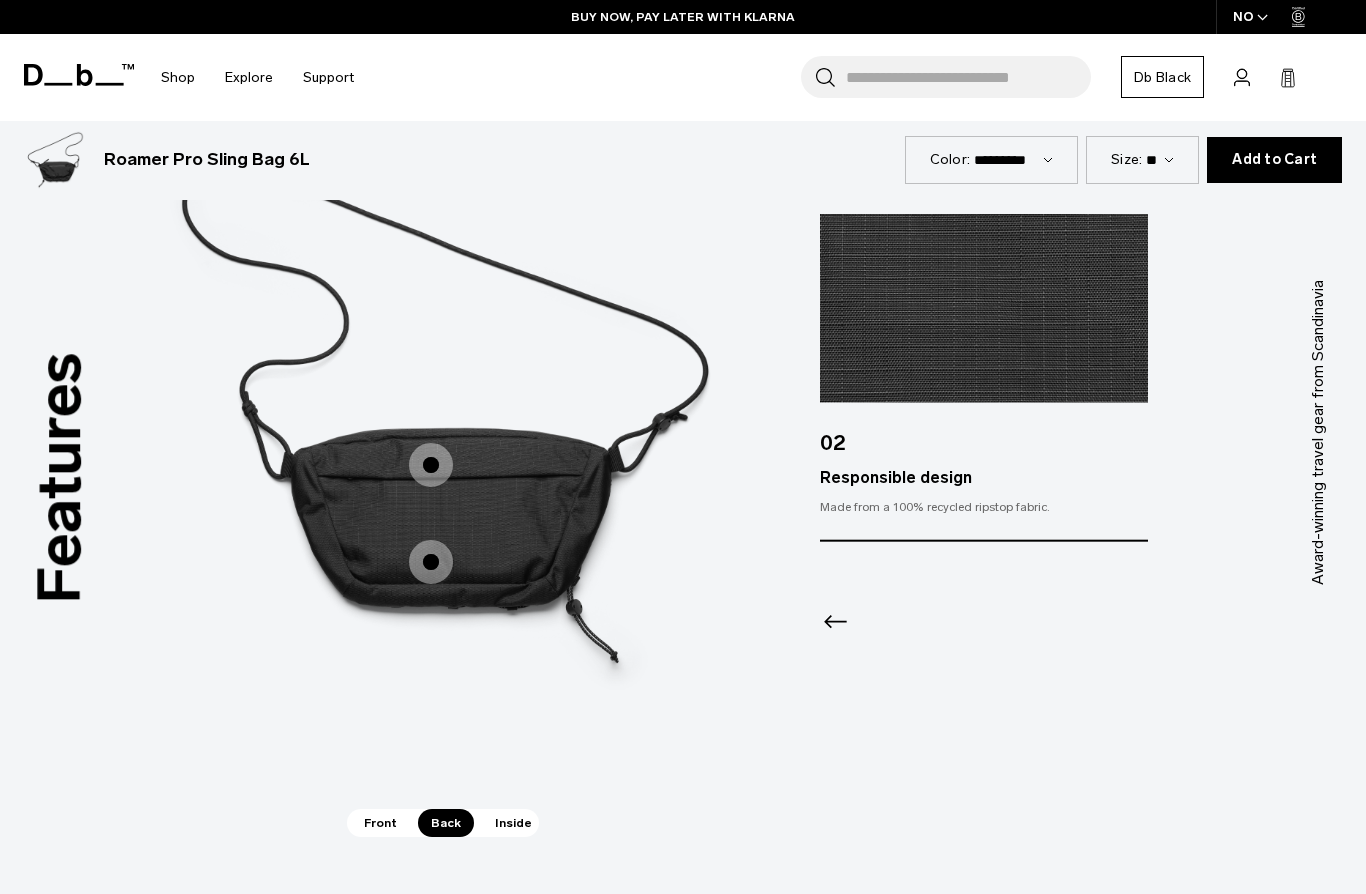 click on "Inside" at bounding box center [513, 823] 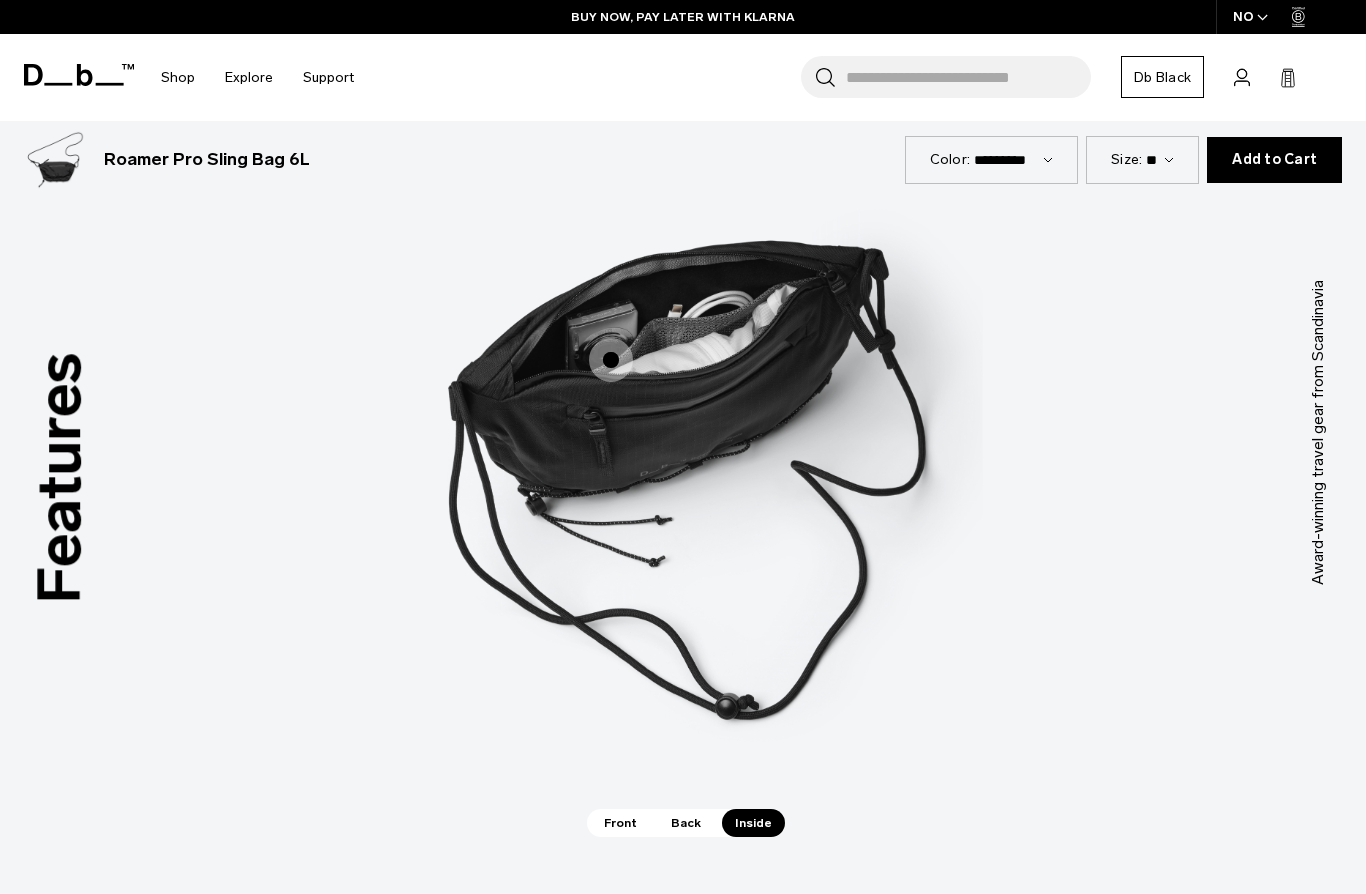 click at bounding box center [611, 360] 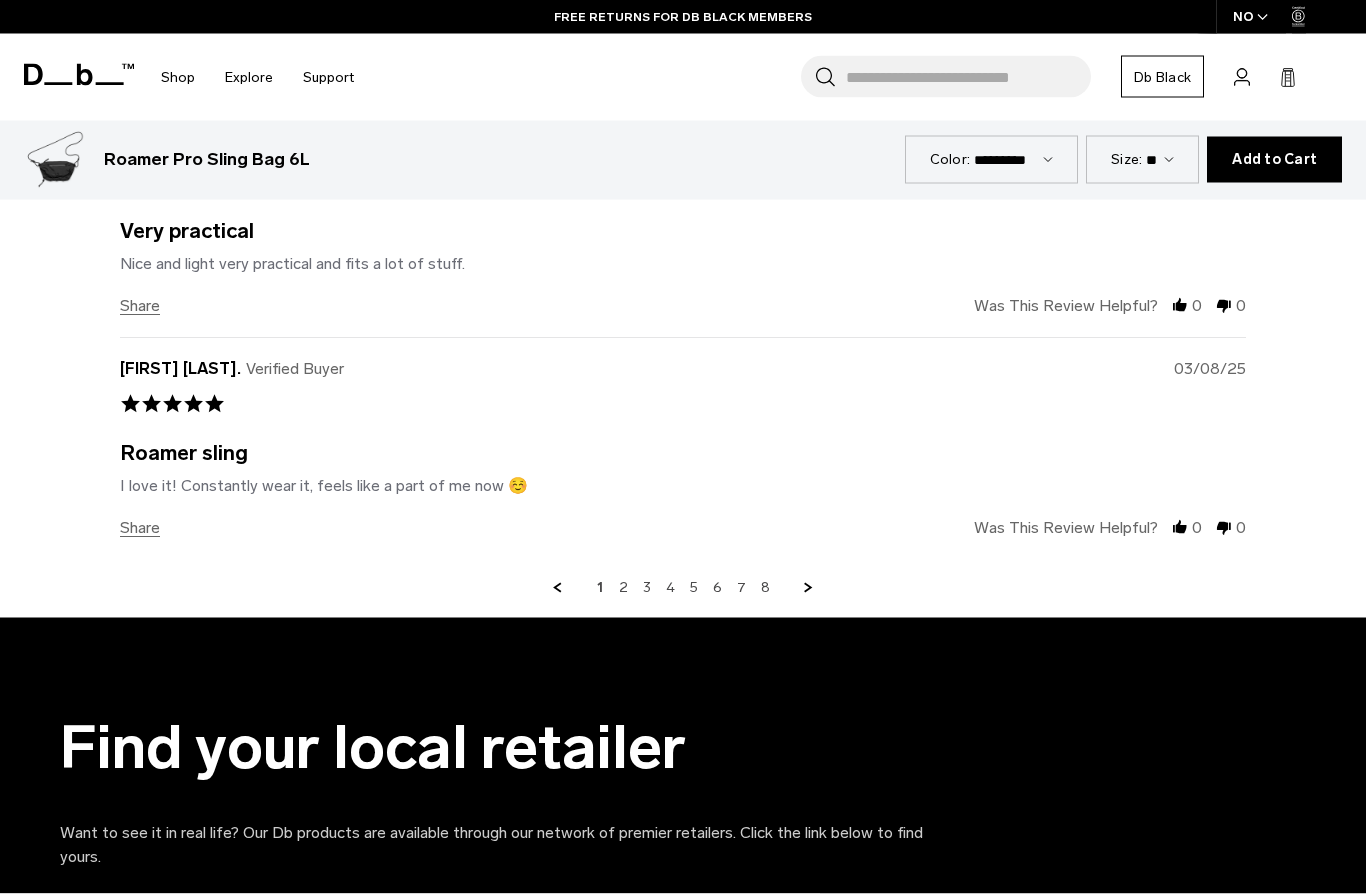 scroll, scrollTop: 5579, scrollLeft: 0, axis: vertical 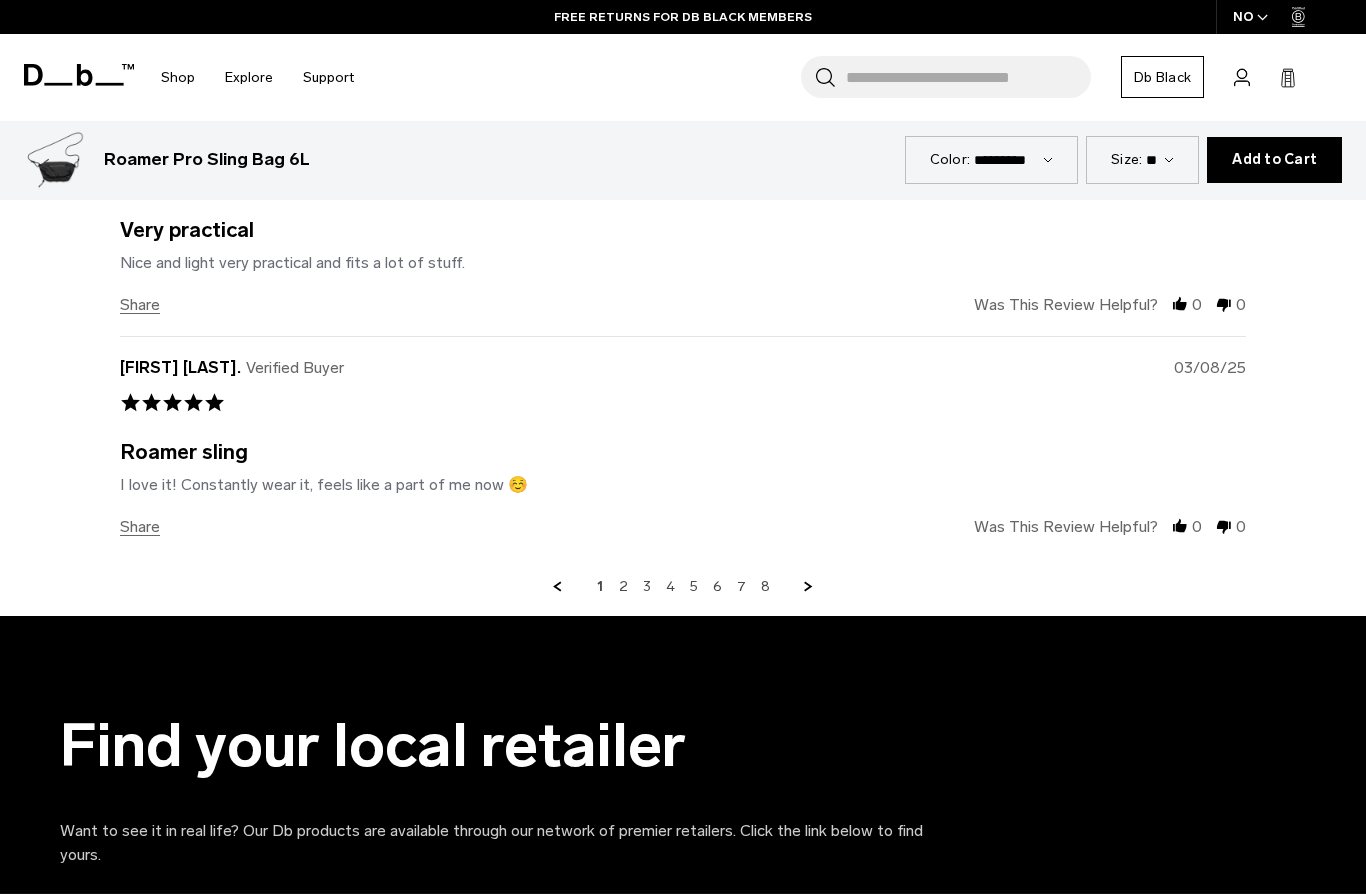 click on "2" at bounding box center [623, 587] 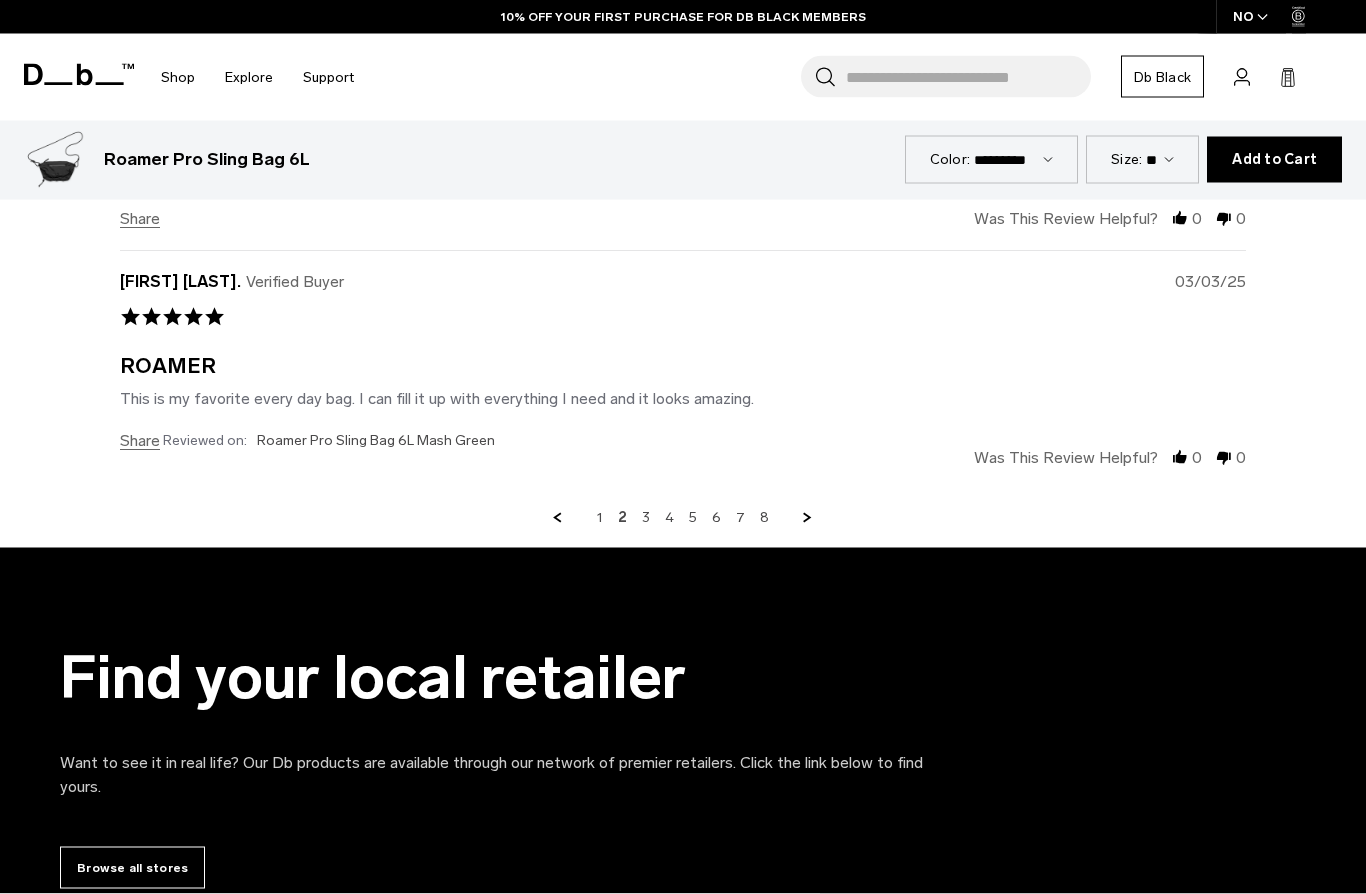 scroll, scrollTop: 5712, scrollLeft: 0, axis: vertical 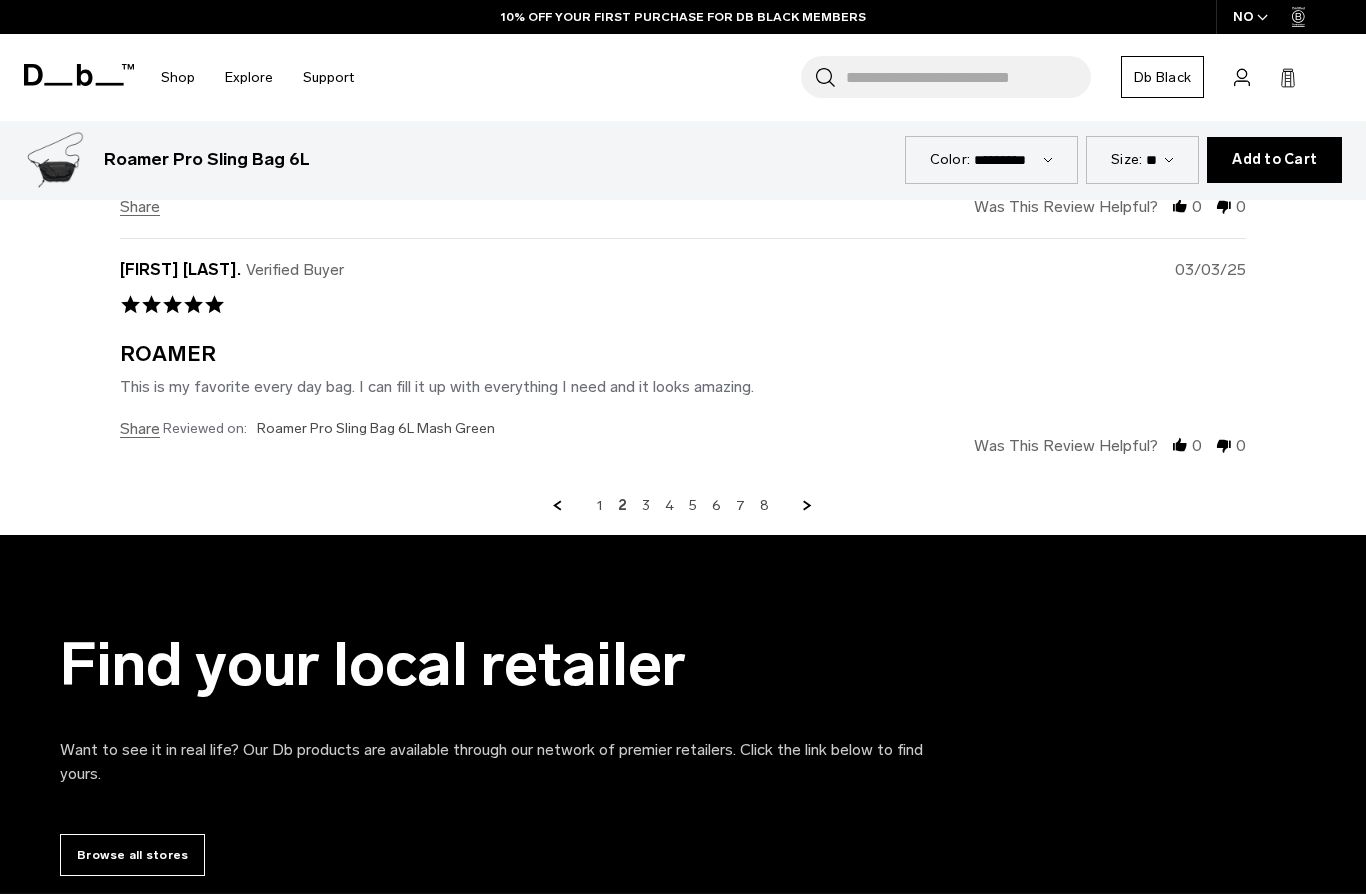click on "3" at bounding box center [646, 506] 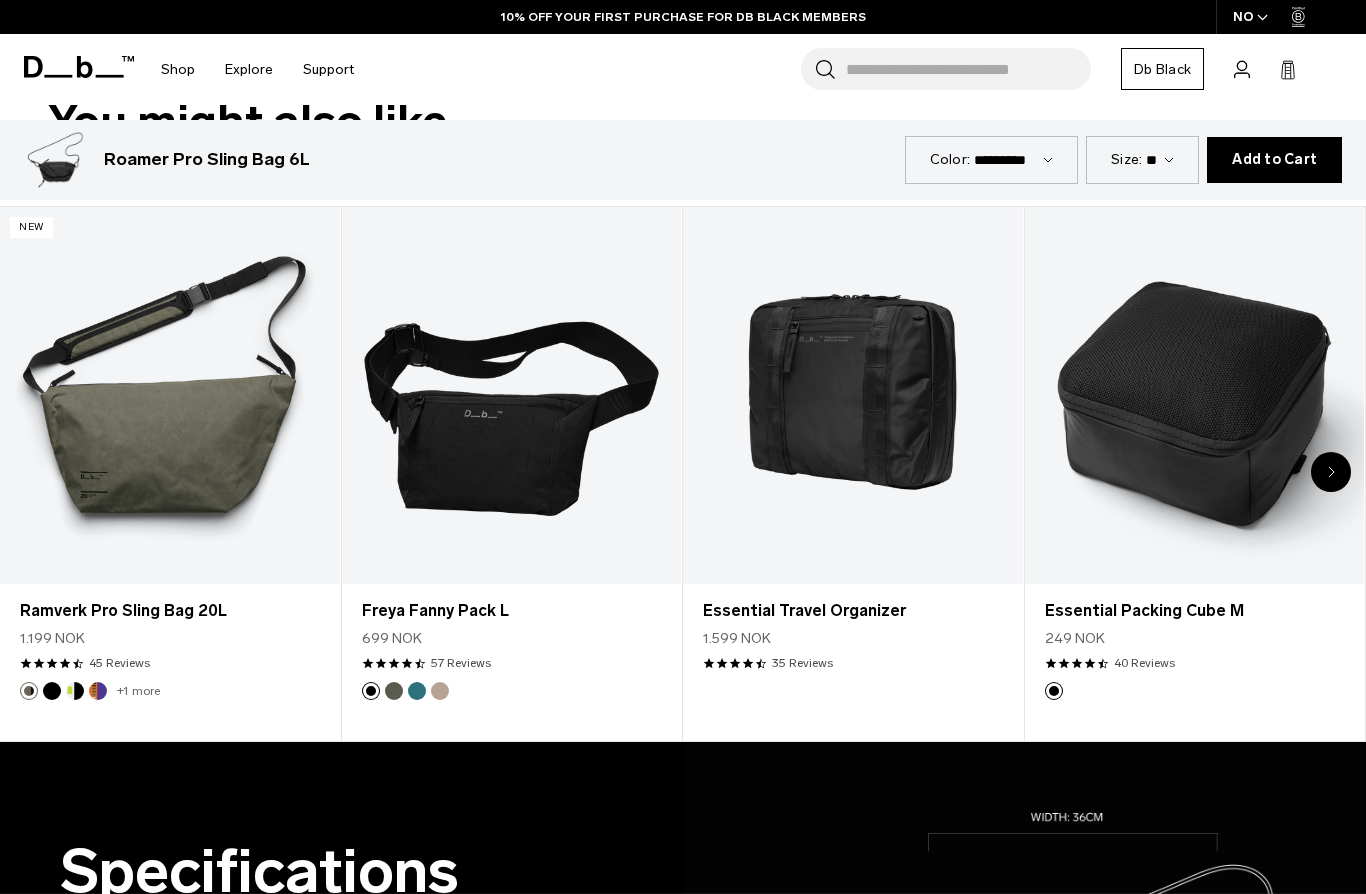 scroll, scrollTop: 918, scrollLeft: 0, axis: vertical 